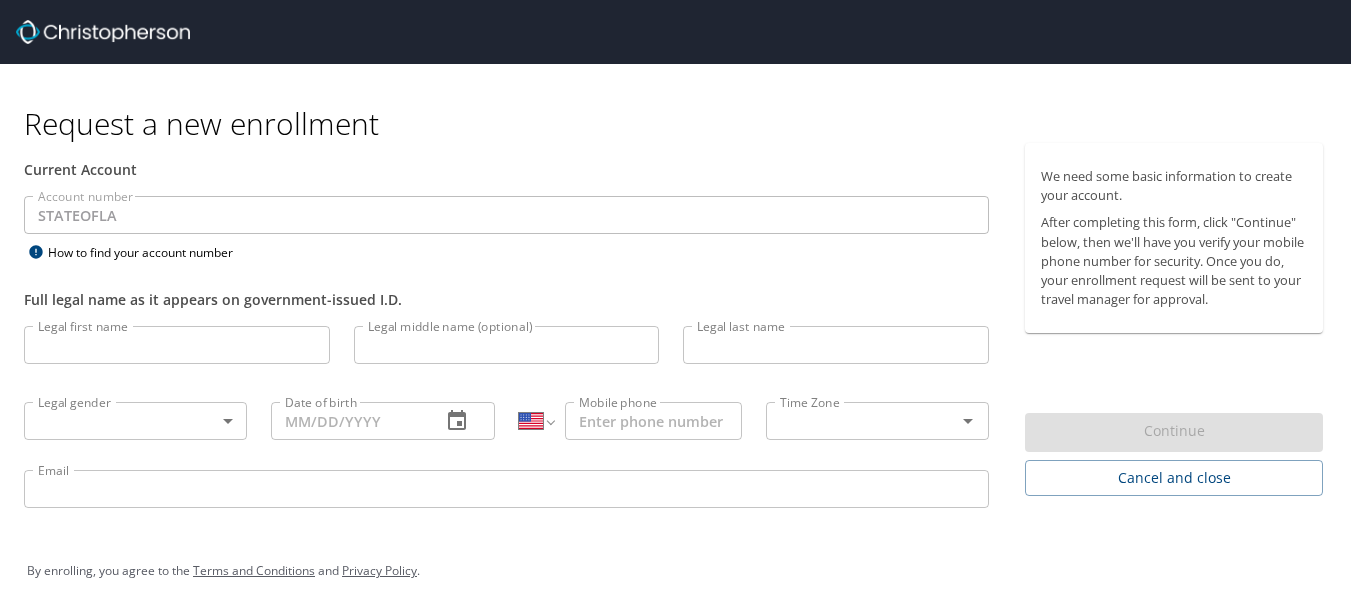 select on "US" 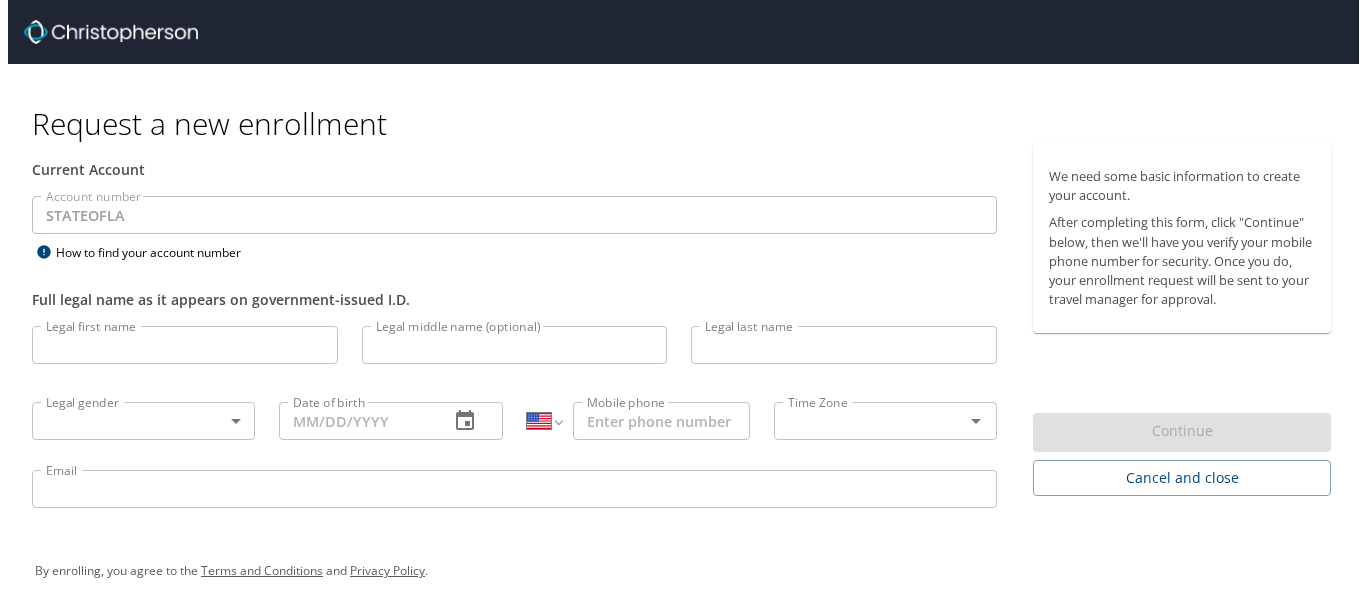scroll, scrollTop: 0, scrollLeft: 0, axis: both 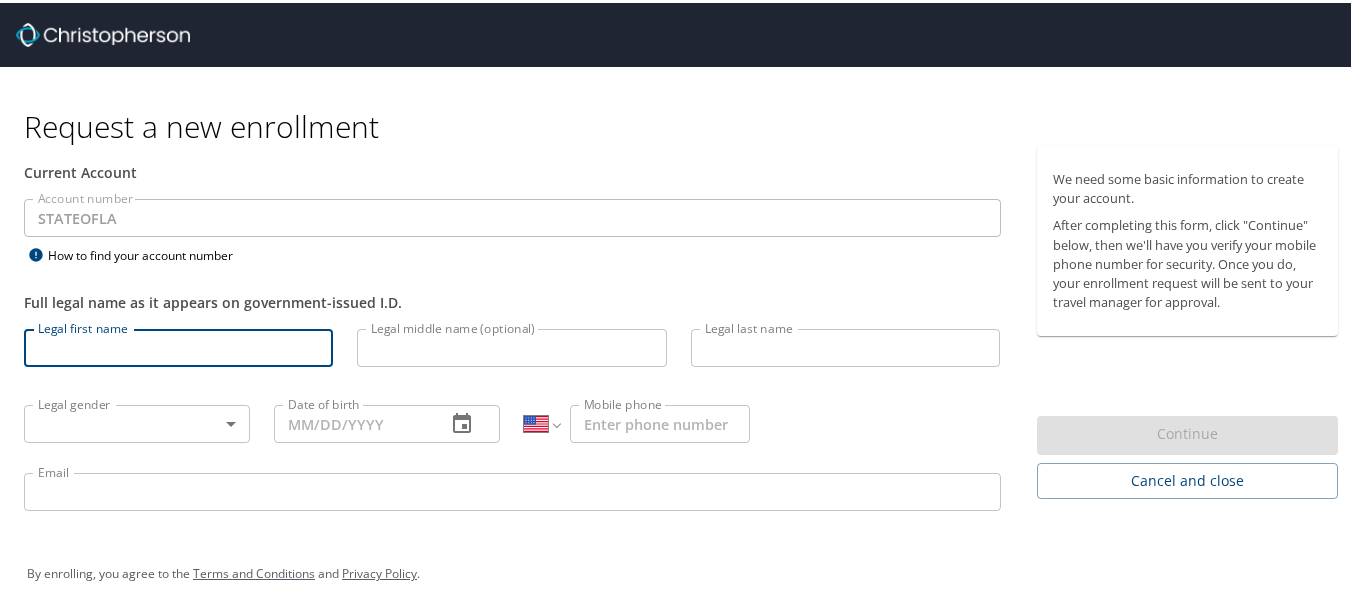 click on "Legal first name" at bounding box center [178, 345] 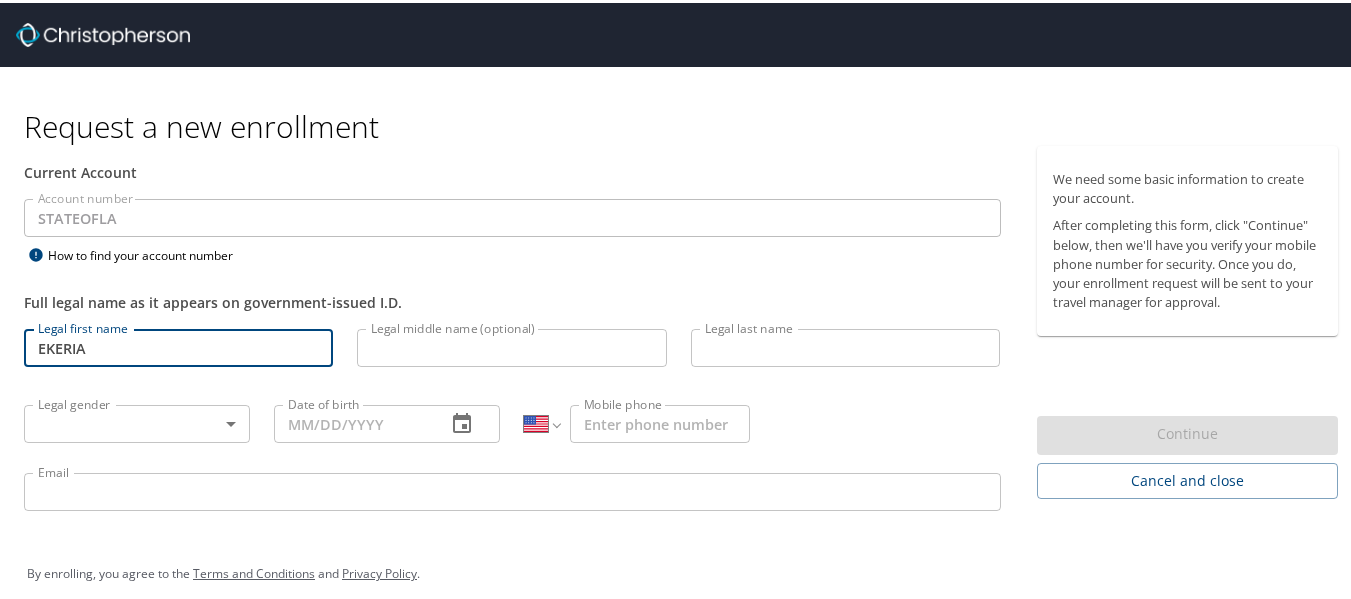 type on "[FIRST]" 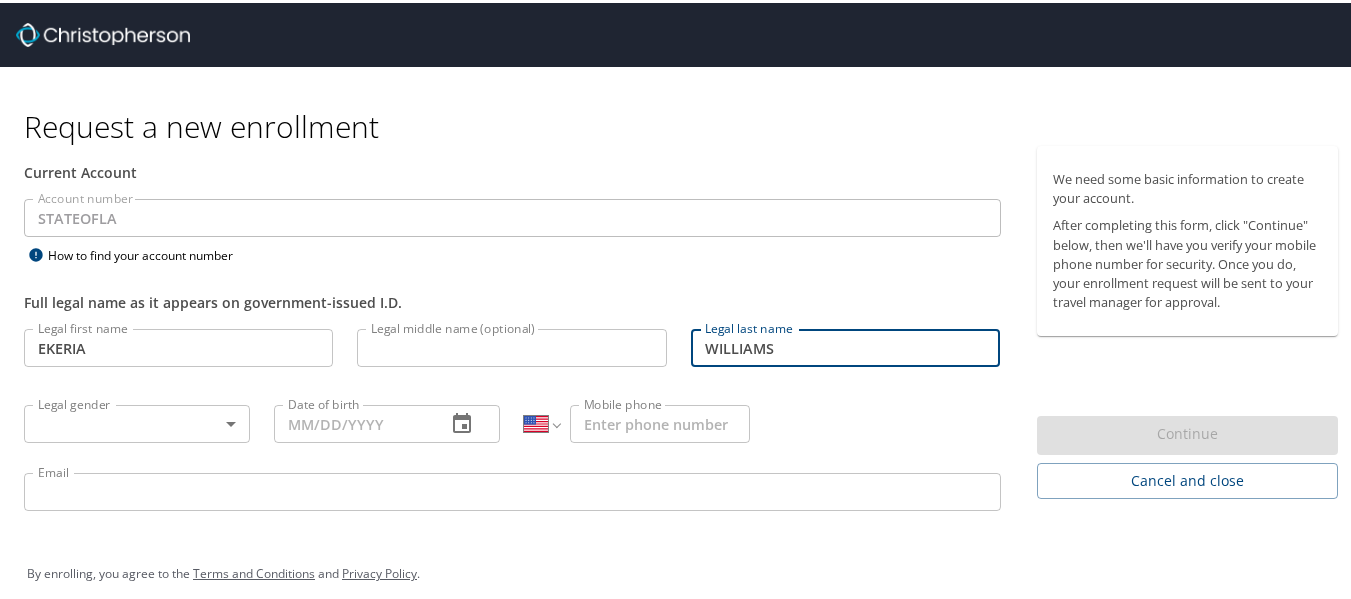 type on "[LAST]" 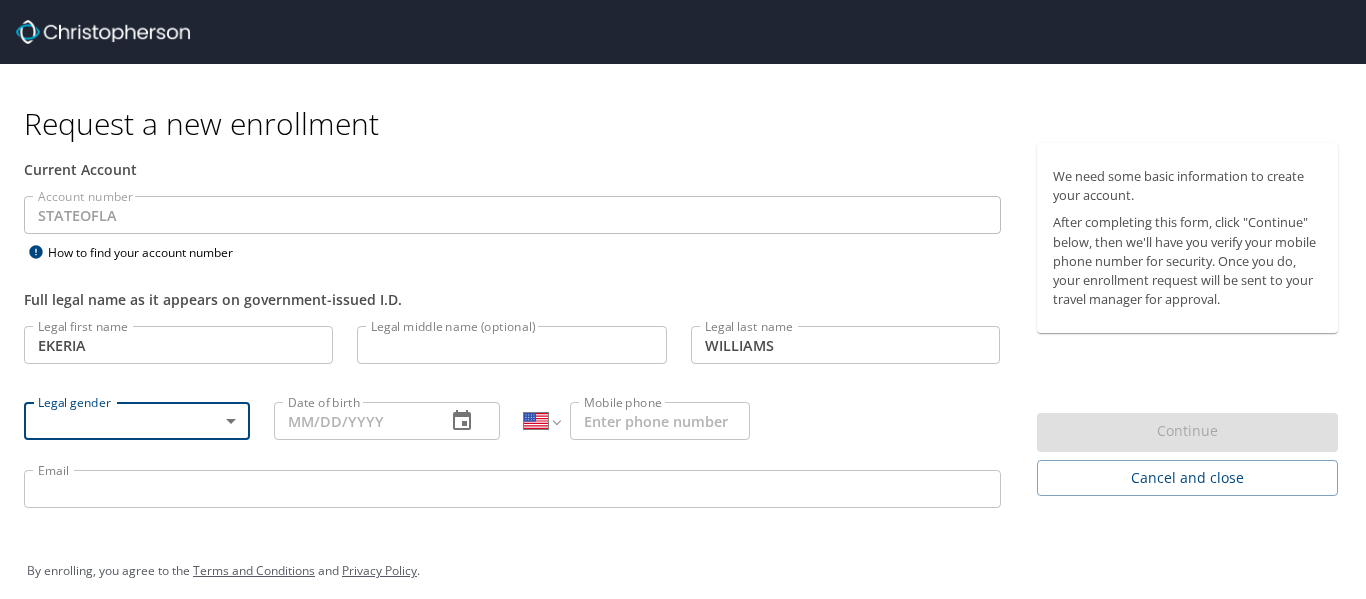 click on "Request a new enrollment Current Account Account number [STATE] Account number How to find your account number Full legal name as it appears on government-issued I.D. Legal first name [FIRST] Legal first name Legal middle name (optional) Legal middle name (optional) Legal last name [LAST] Legal last name Legal gender Legal gender Date of birth Date of birth International Afghanistan Åland Islands Albania Algeria American Samoa Andorra Angola Anguilla Antigua and Barbuda Argentina Armenia Aruba Ascension Island Australia Austria Azerbaijan Bahamas Bahrain Bangladesh Barbados Belarus Belgium Belize Benin Bermuda Bhutan Bolivia Bonaire, Sint Eustatius and Saba Bosnia and Herzegovina Botswana Brazil British Indian Ocean Territory Brunei Darussalam Bulgaria Burkina Faso Burma Burundi Cambodia Cameroon Canada Cape Verde Cayman Islands Central African Republic Chad Chile China Christmas Island Cocos (Keeling) Islands Colombia Comoros Congo Congo, Democratic Republic of the Cook Islands Costa Rica" at bounding box center (683, 299) 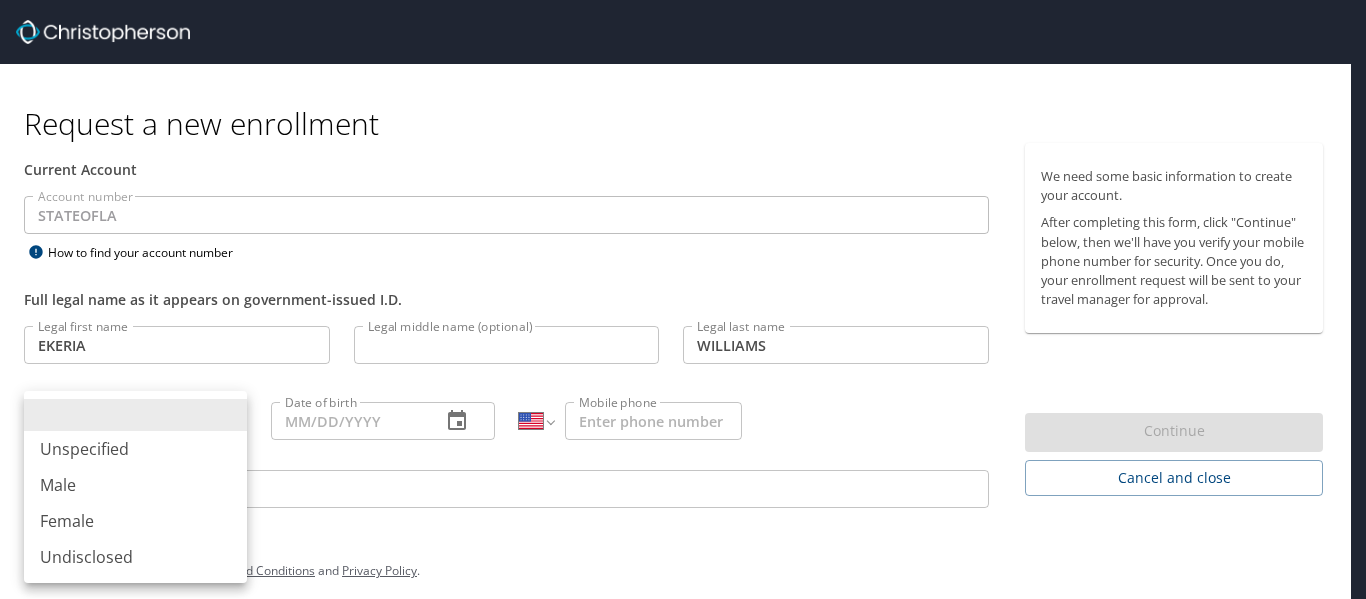 click on "Female" at bounding box center (135, 521) 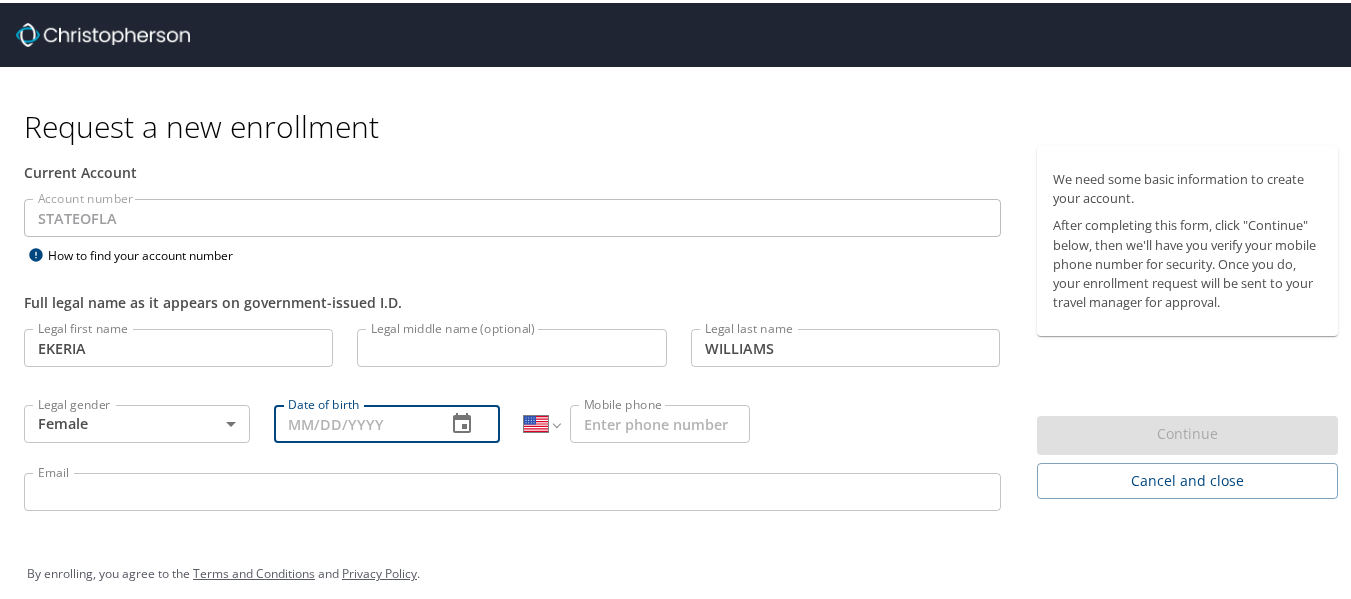 click on "Date of birth" at bounding box center (352, 421) 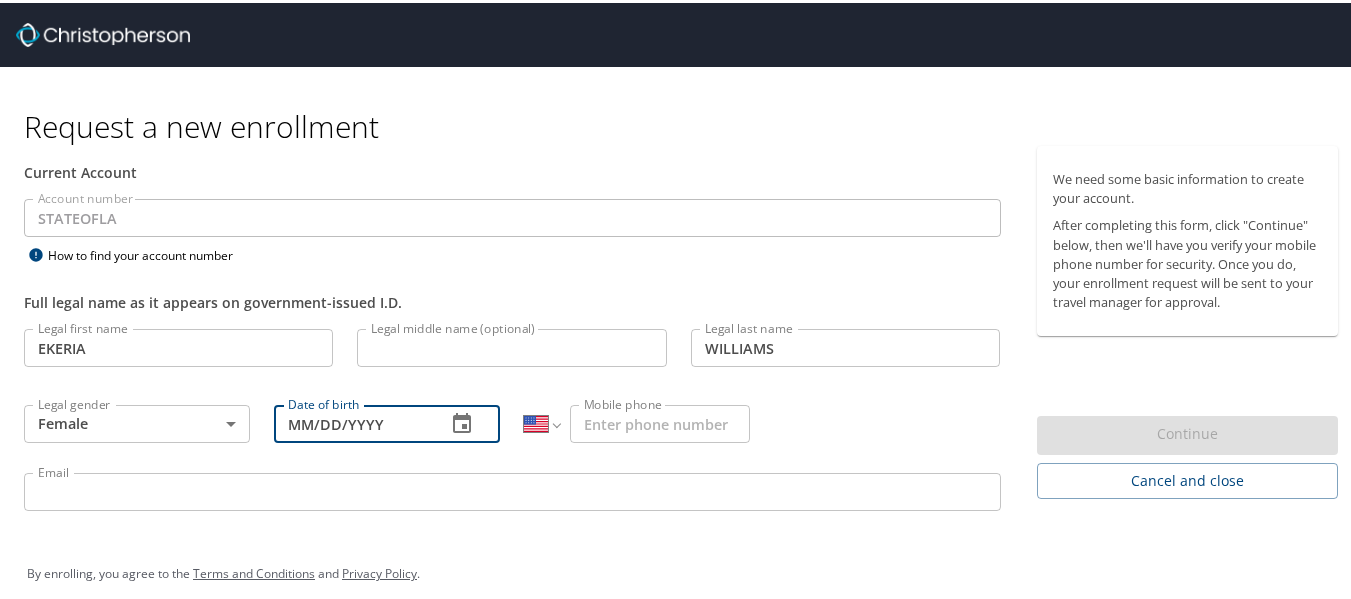 type on "08/14/1997" 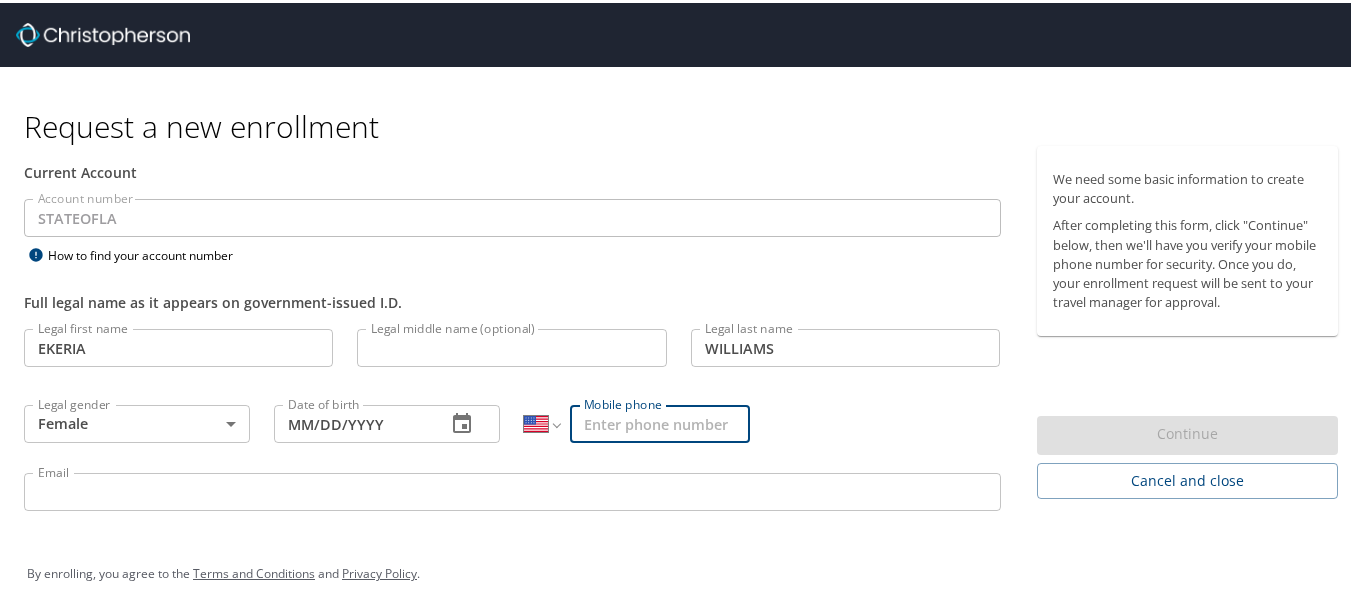 click on "Mobile phone" at bounding box center (660, 421) 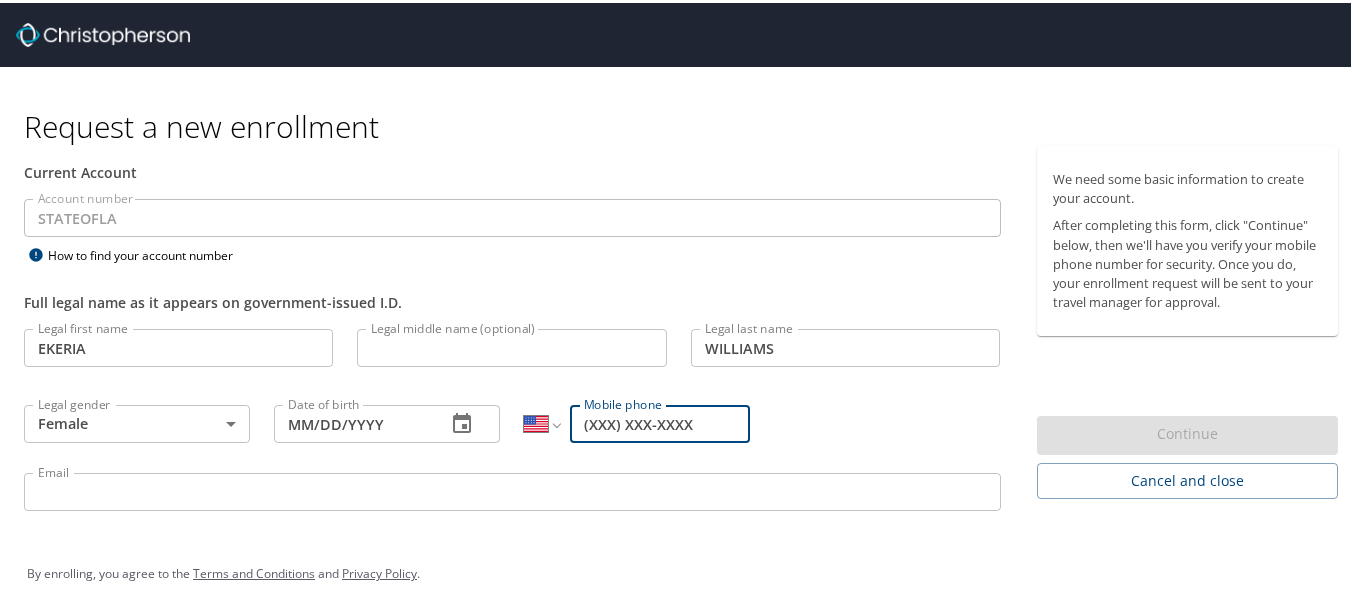 type on "[PHONE]" 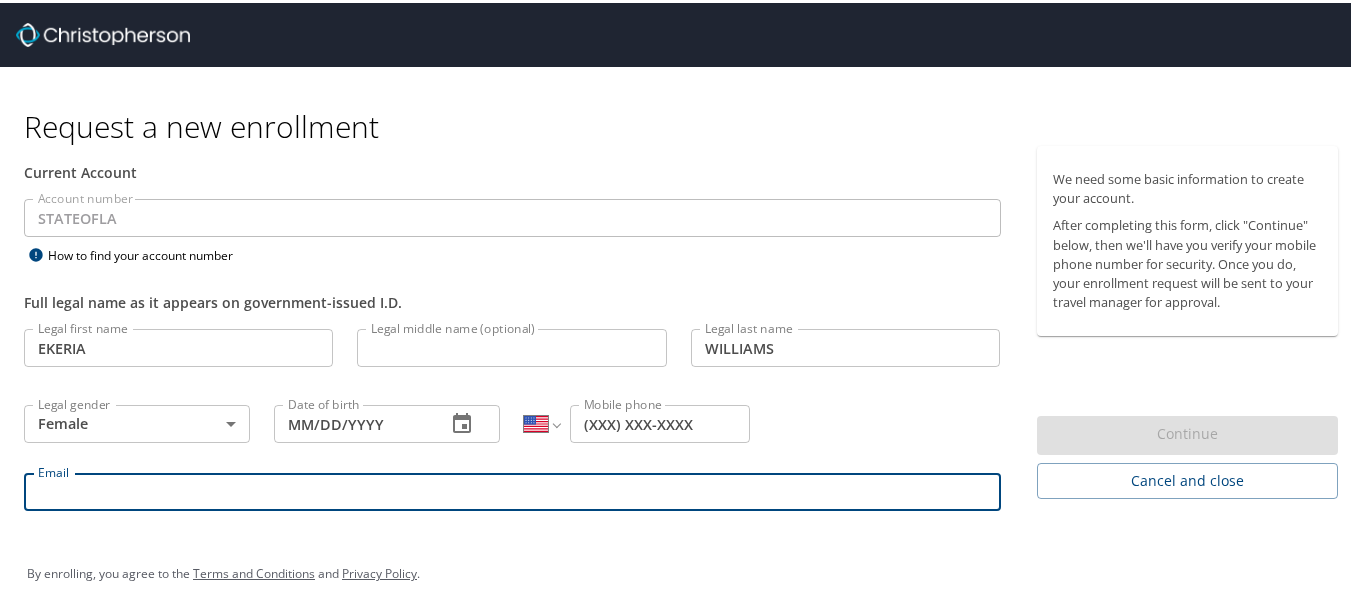 click on "Email" at bounding box center (512, 489) 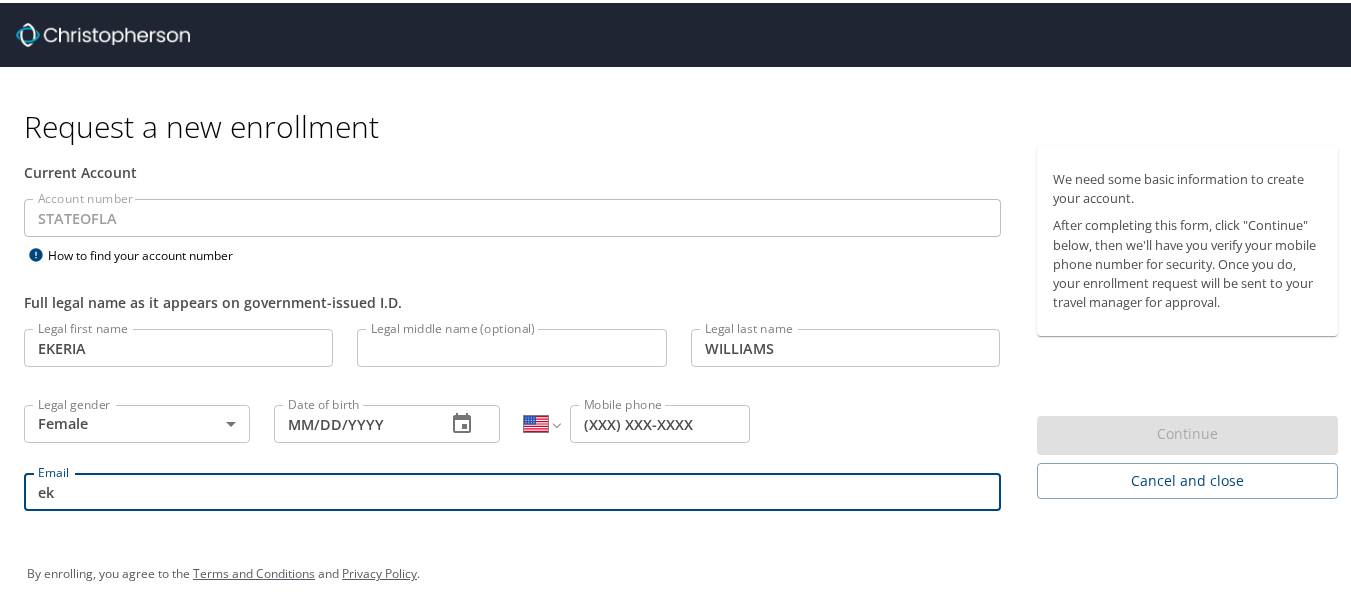 type on "ekeria.williams@lsuhs.edu" 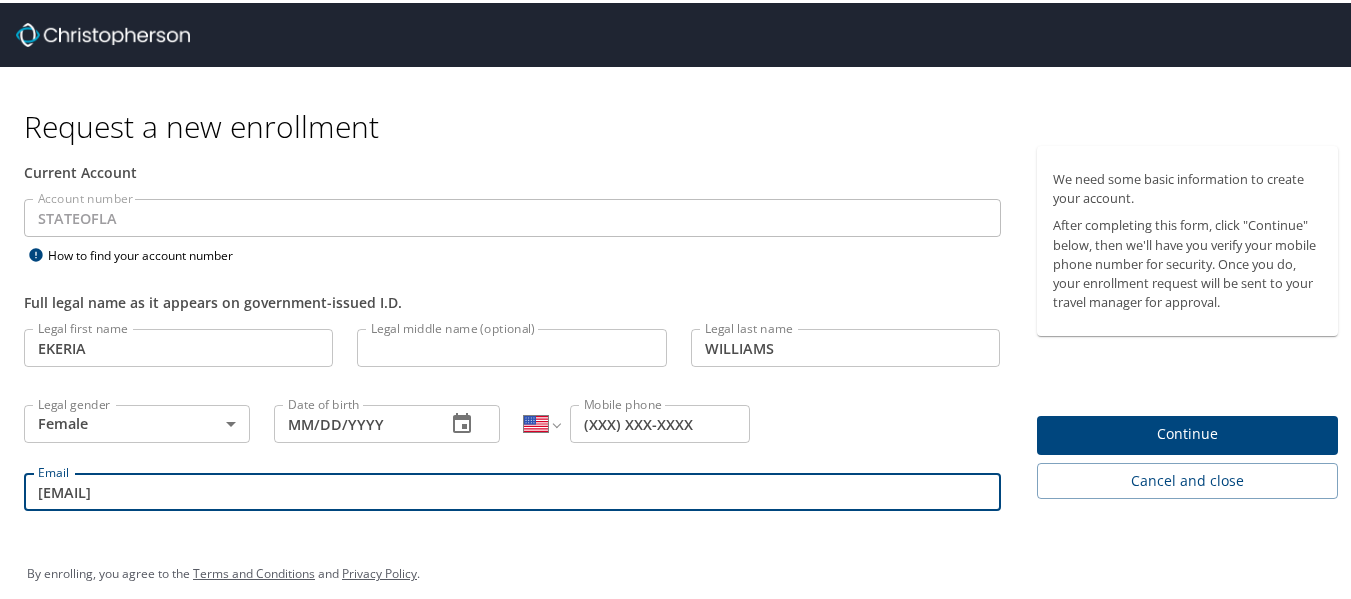 click on "Continue" at bounding box center [1188, 431] 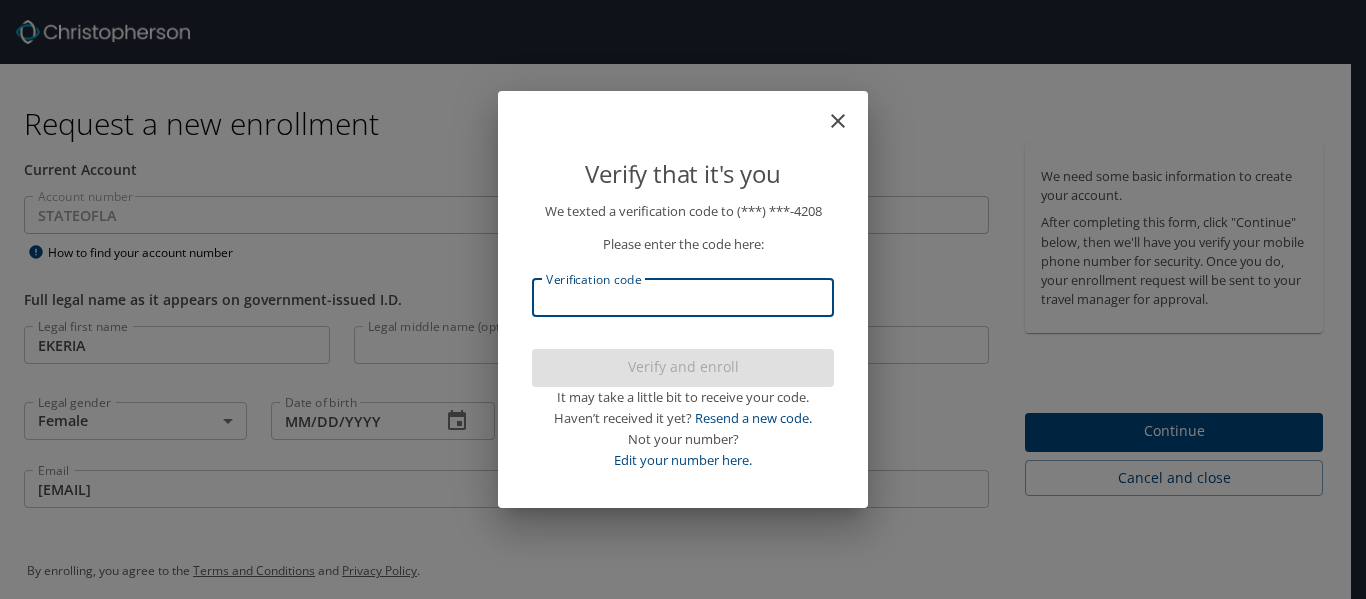 click on "Verification code" at bounding box center [683, 298] 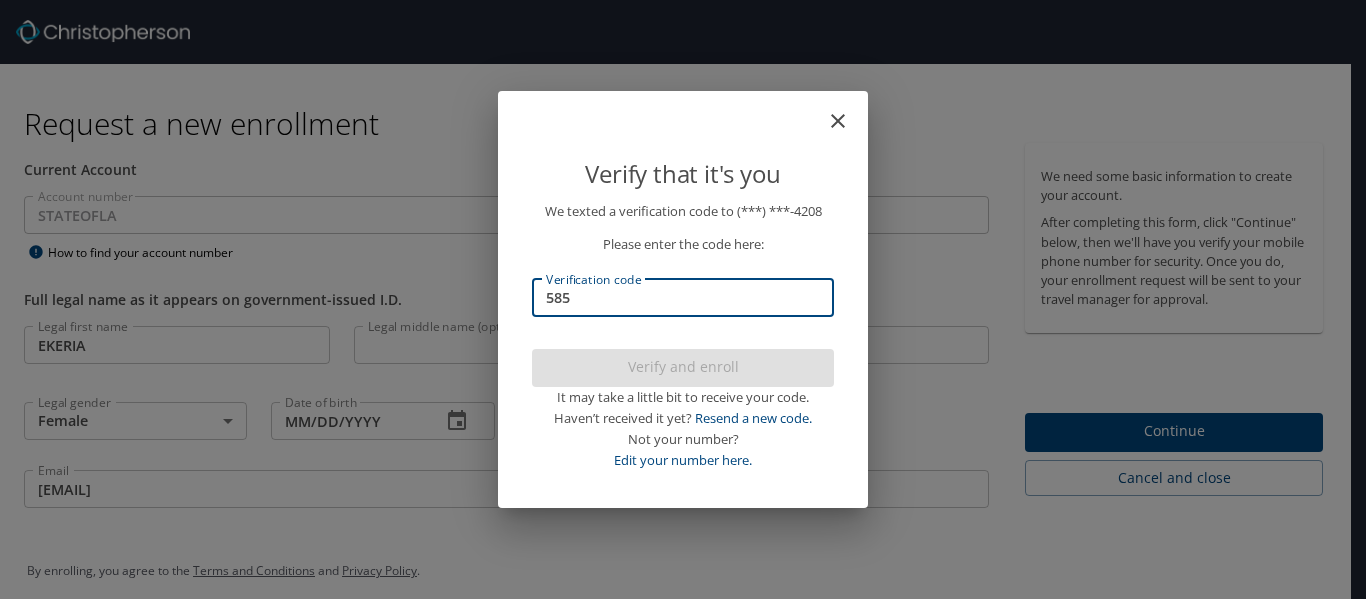 type on "5851" 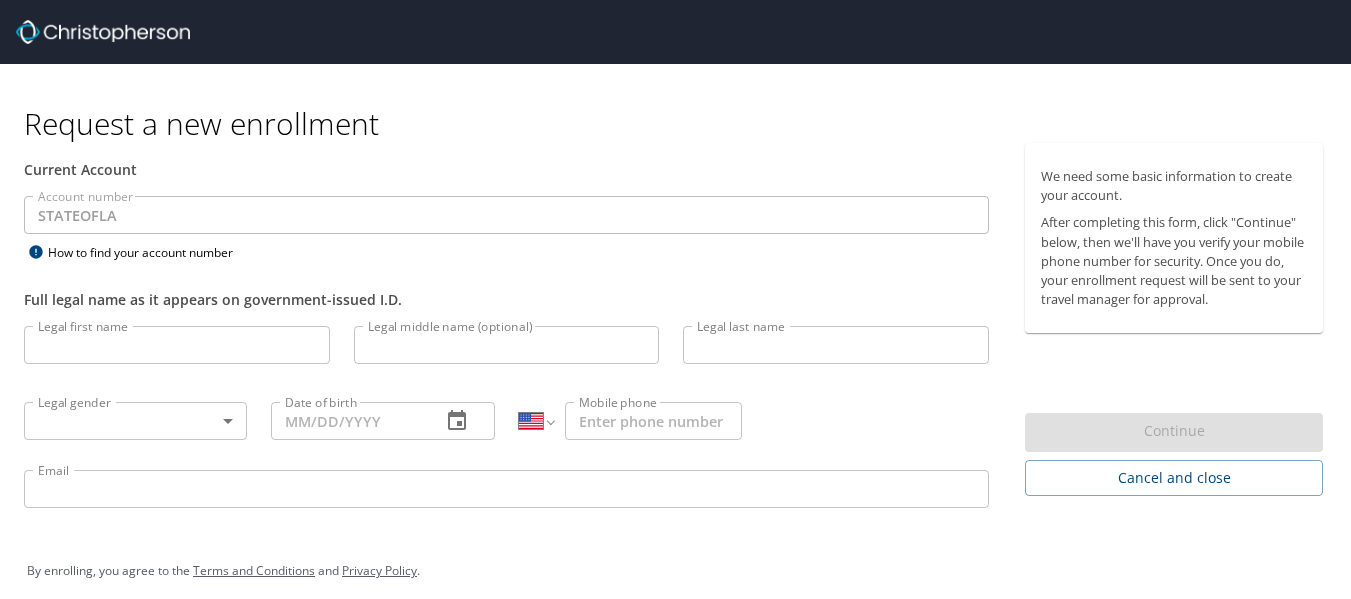 select on "US" 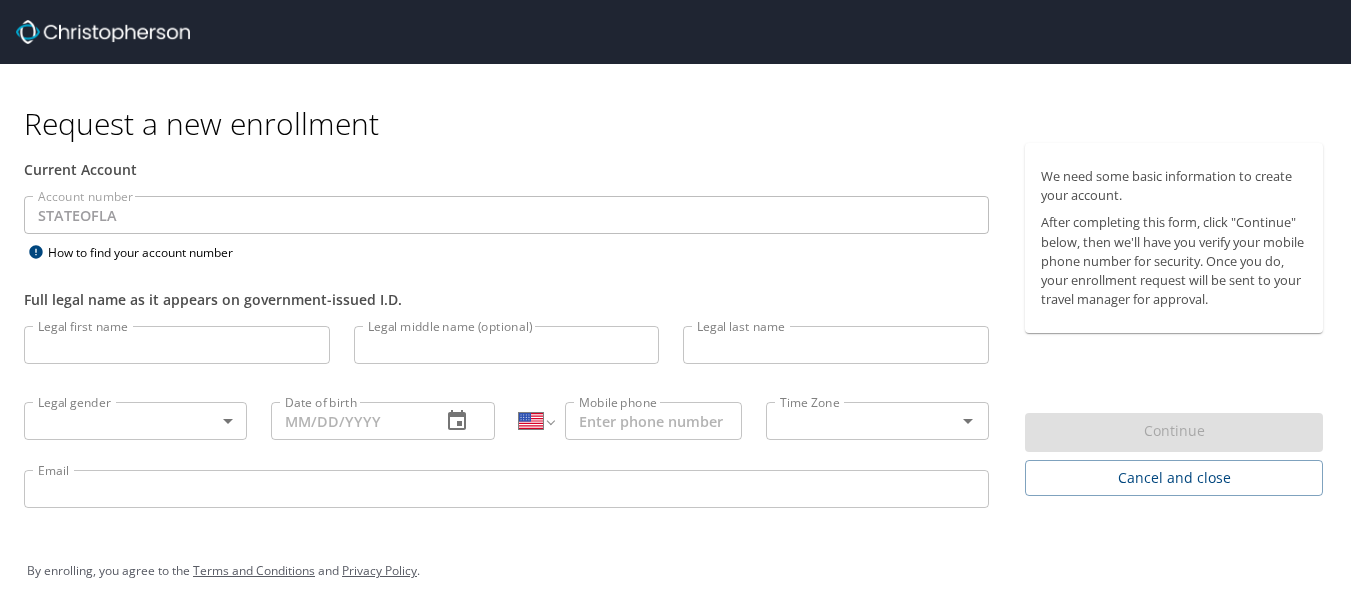 select on "US" 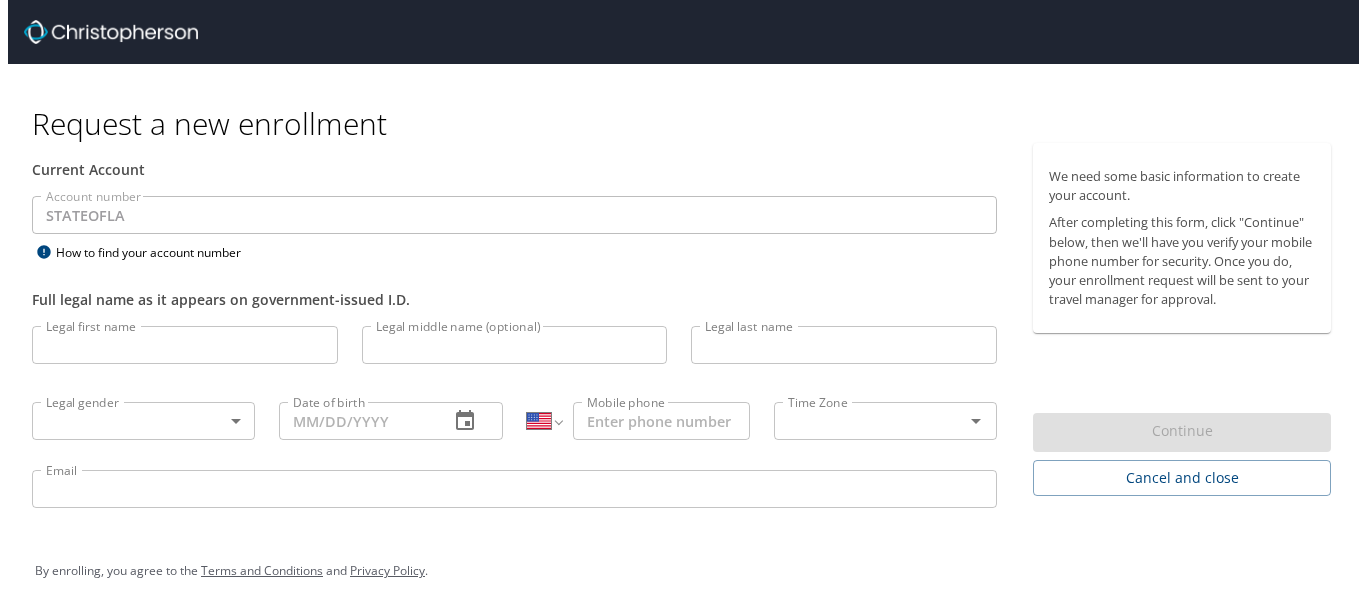 scroll, scrollTop: 0, scrollLeft: 0, axis: both 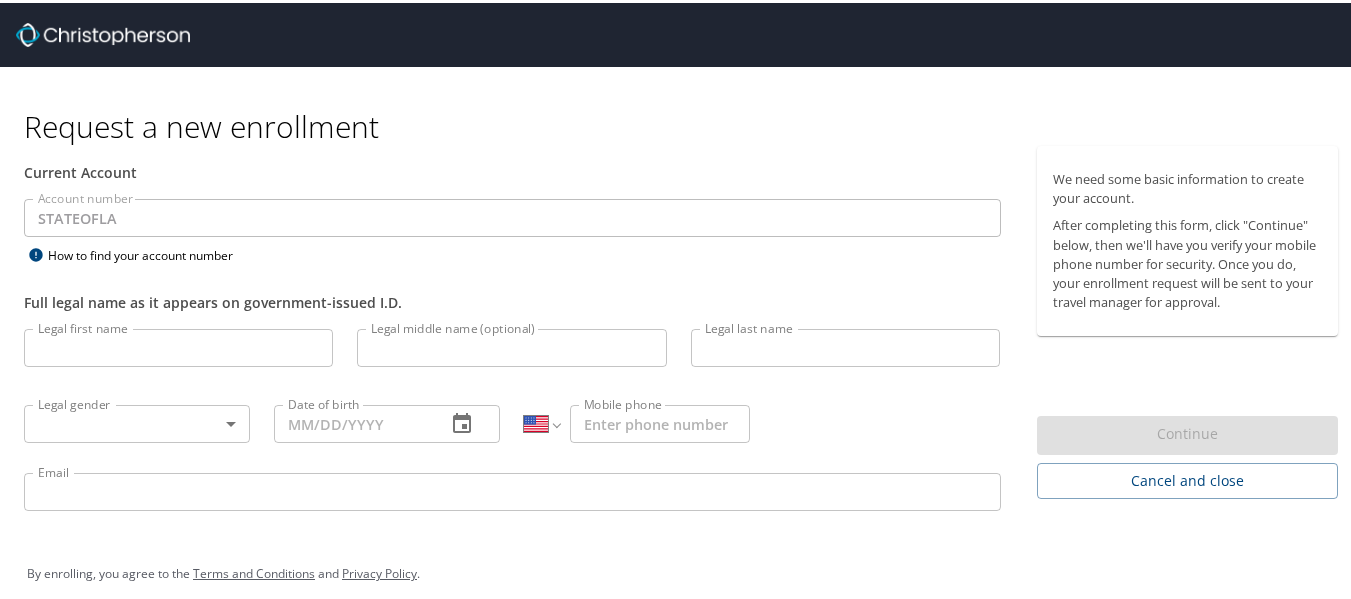 click on "Legal first name" at bounding box center (178, 345) 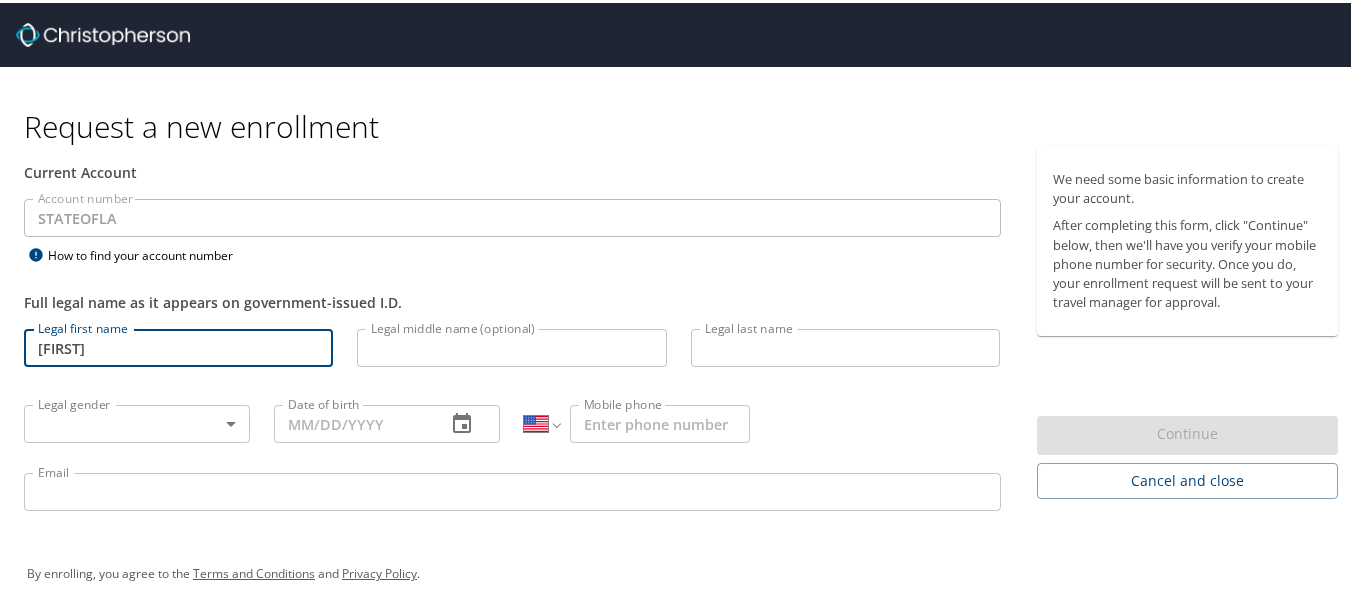 type on "[FIRST]" 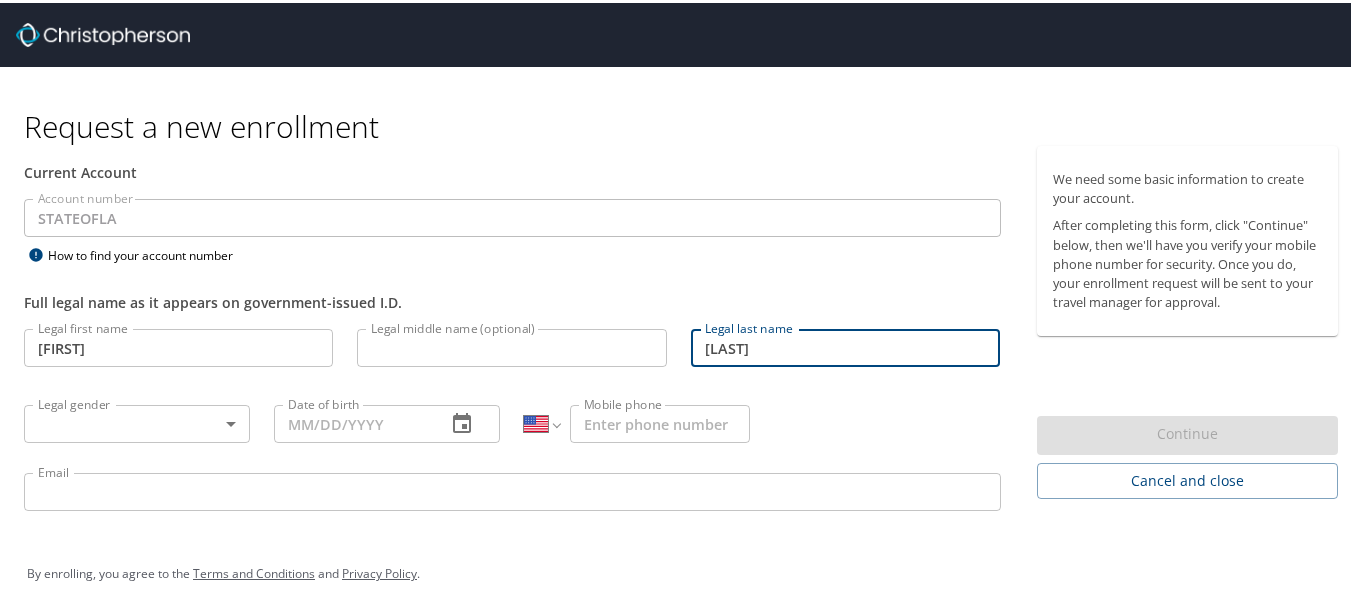 type on "[LAST]" 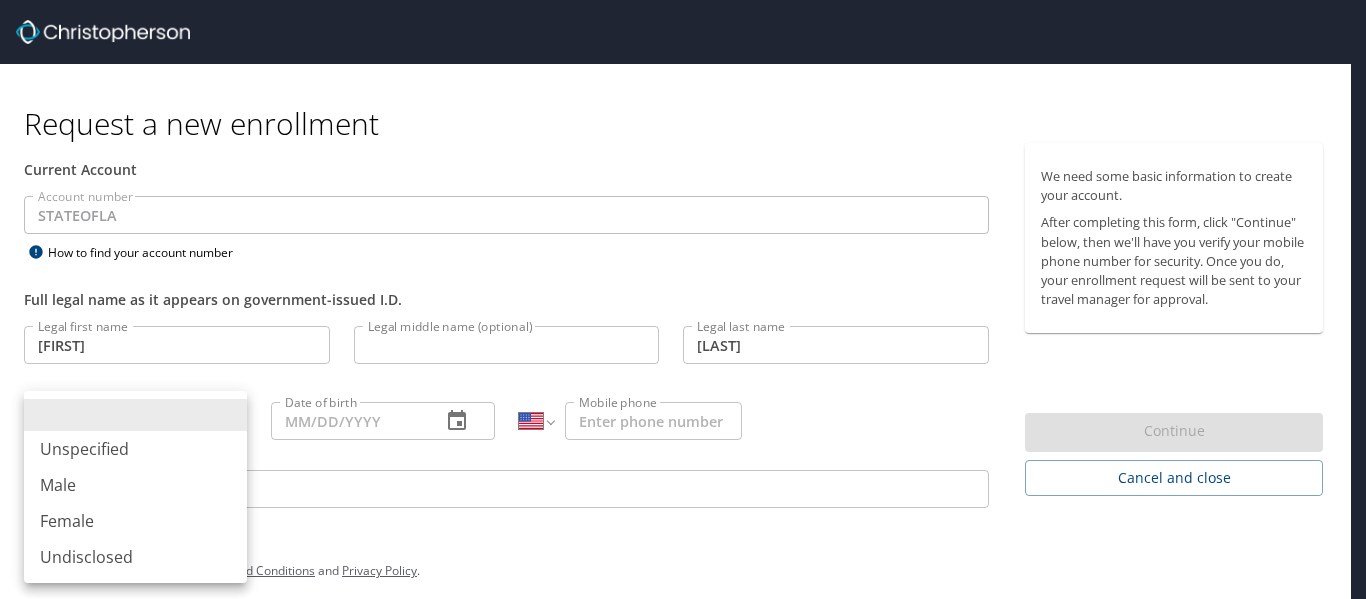 click on "Request a new enrollment Current Account Account number STATEOFLA Account number  How to find your account number Full legal name as it appears on government-issued I.D. Legal first name EKERIA Legal first name Legal middle name (optional) Legal middle name (optional) Legal last name WILLIAMS Legal last name Legal gender ​ Legal gender Date of birth Date of birth International Afghanistan Åland Islands Albania Algeria American Samoa Andorra Angola Anguilla Antigua and Barbuda Argentina Armenia Aruba Ascension Island Australia Austria Azerbaijan Bahamas Bahrain Bangladesh Barbados Belarus Belgium Belize Benin Bermuda Bhutan Bolivia Bonaire, Sint Eustatius and Saba Bosnia and Herzegovina Botswana Brazil British Indian Ocean Territory Brunei Darussalam Bulgaria Burkina Faso Burma Burundi Cambodia Cameroon Canada Cape Verde Cayman Islands Central African Republic Chad Chile China Christmas Island Cocos (Keeling) Islands Colombia Comoros Congo Congo, Democratic Republic of the Cook Islands Costa Rica Croatia" at bounding box center (683, 299) 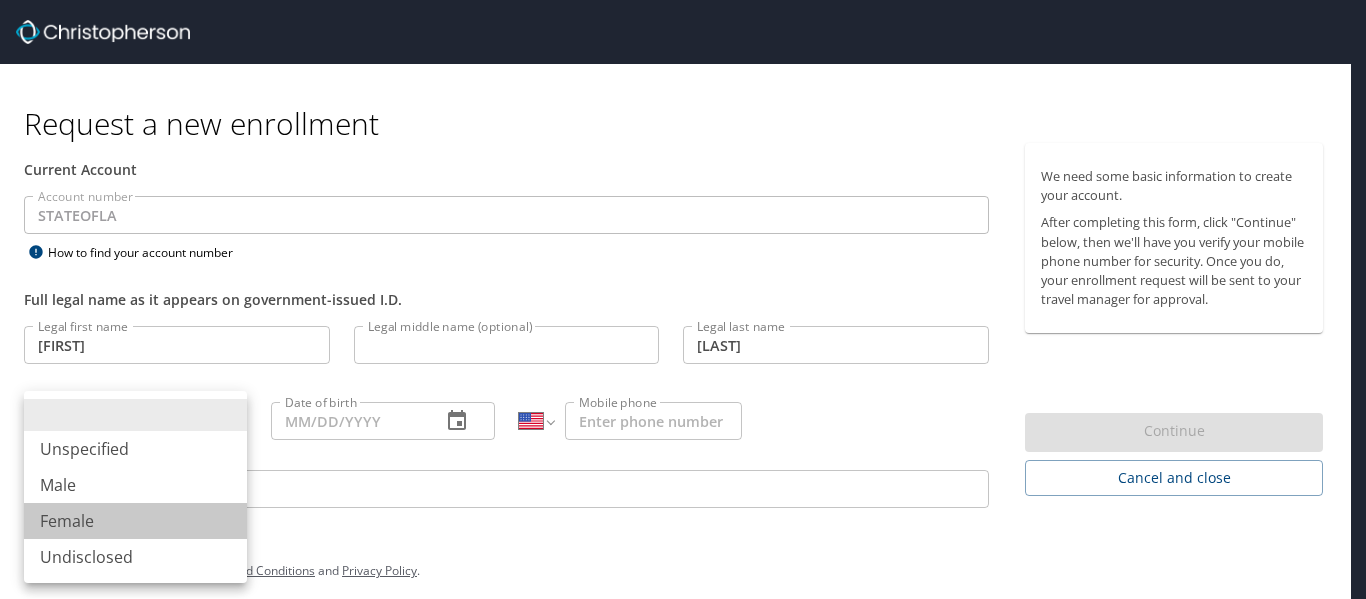 click on "Female" at bounding box center (135, 521) 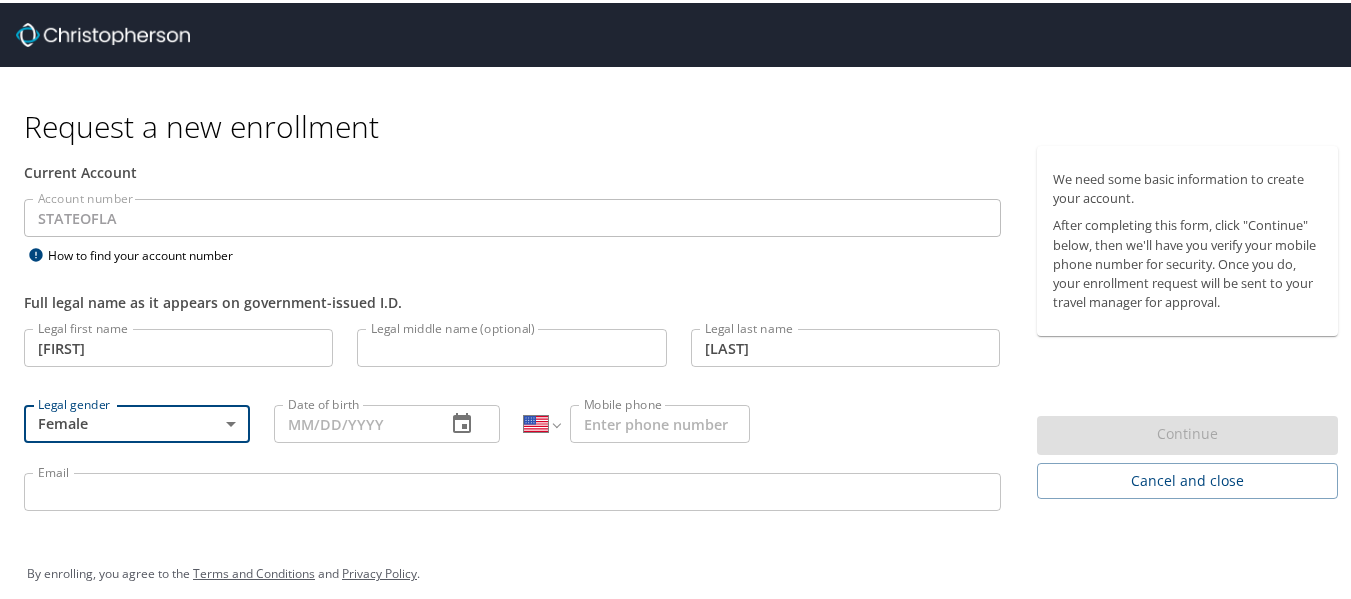 click on "Date of birth" at bounding box center [352, 421] 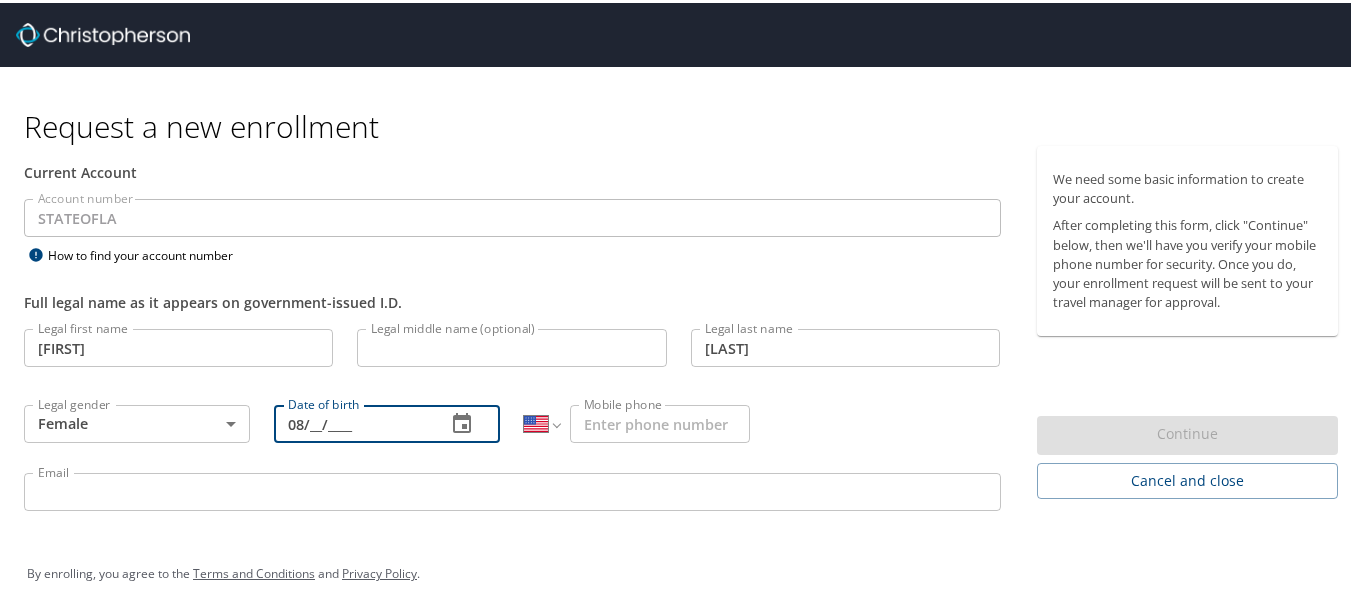click on "08/__/____" at bounding box center (352, 421) 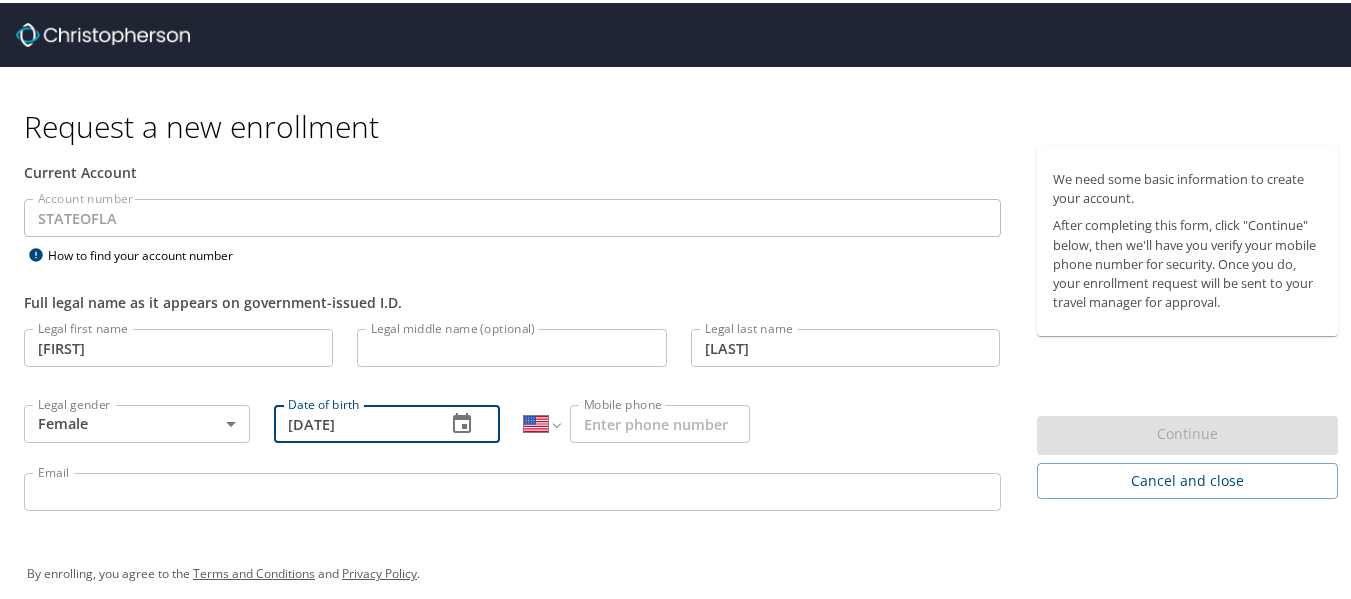 click on "08/14/____" at bounding box center (352, 421) 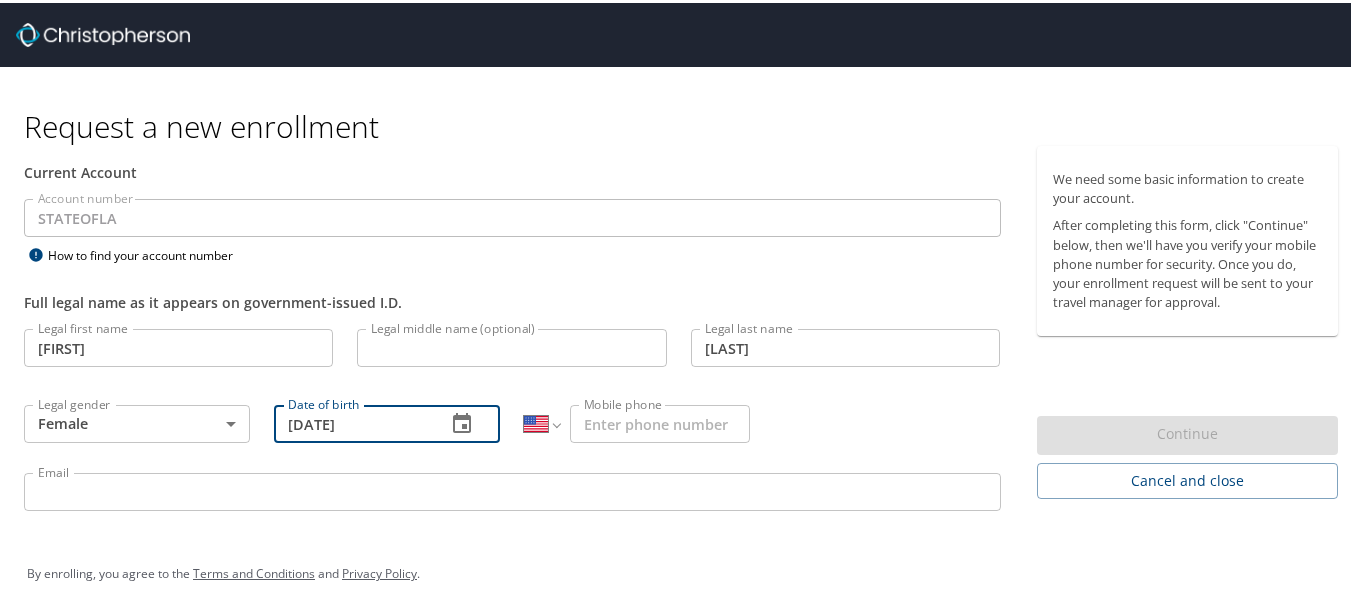 type on "08/14/1997" 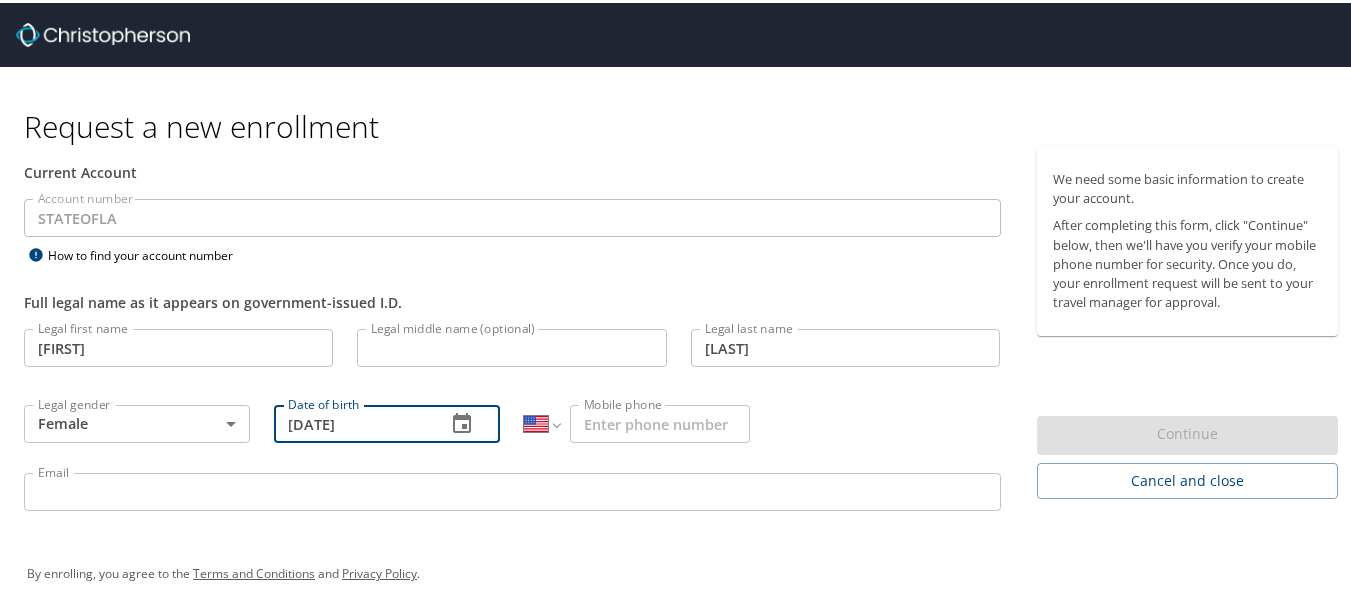 type 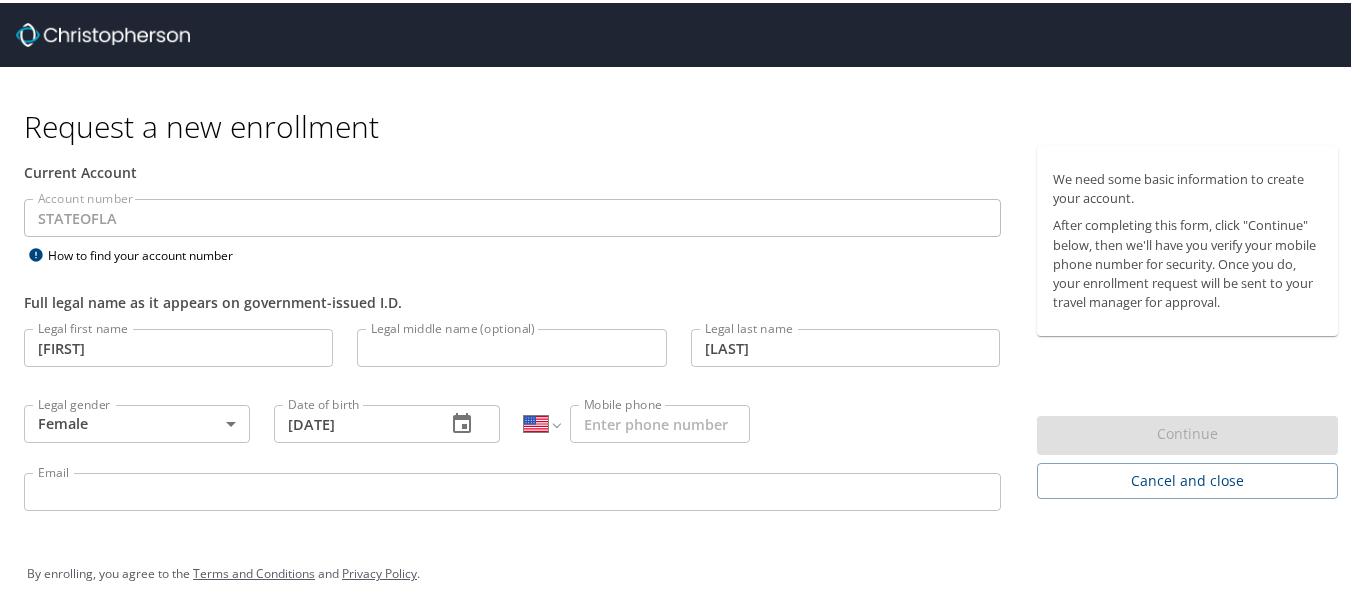 click on "Mobile phone" at bounding box center (660, 421) 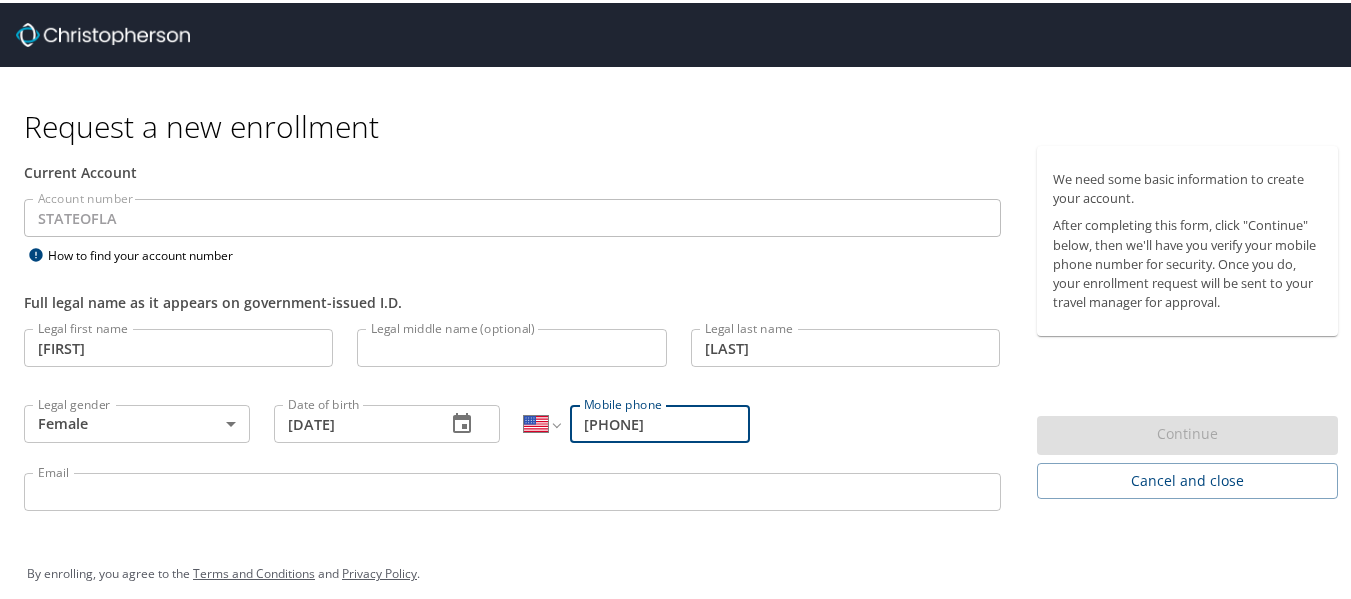 type on "[PHONE]" 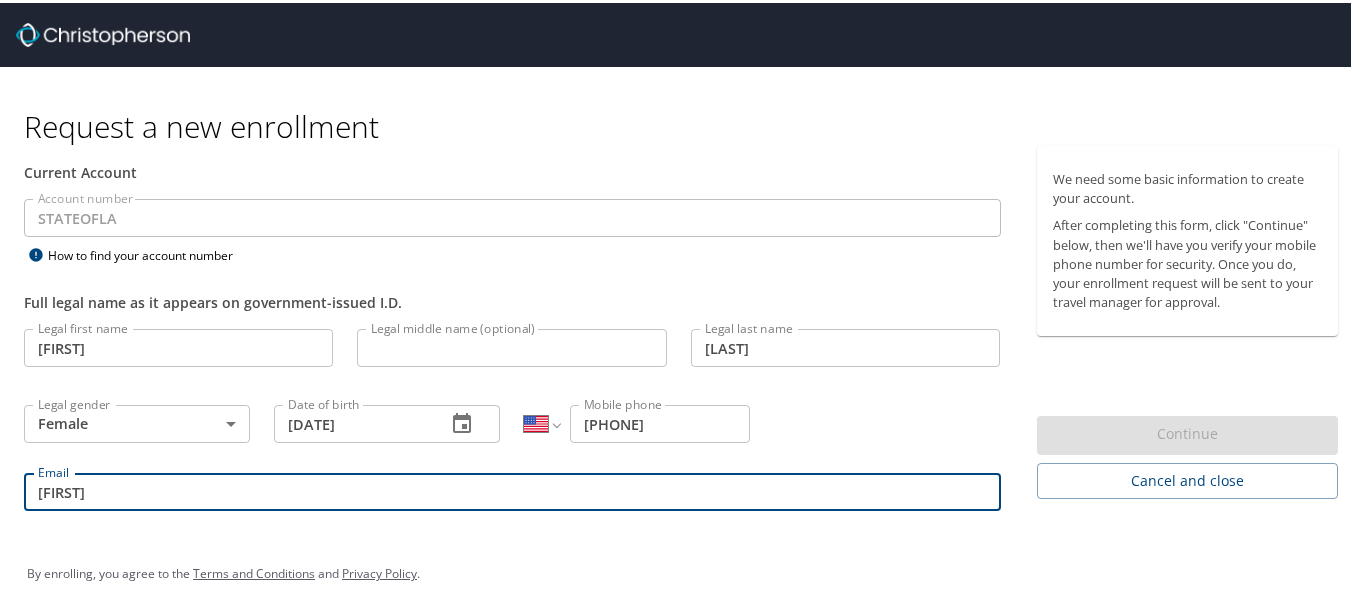 type on "ekeria.williams@lsuhs.edu" 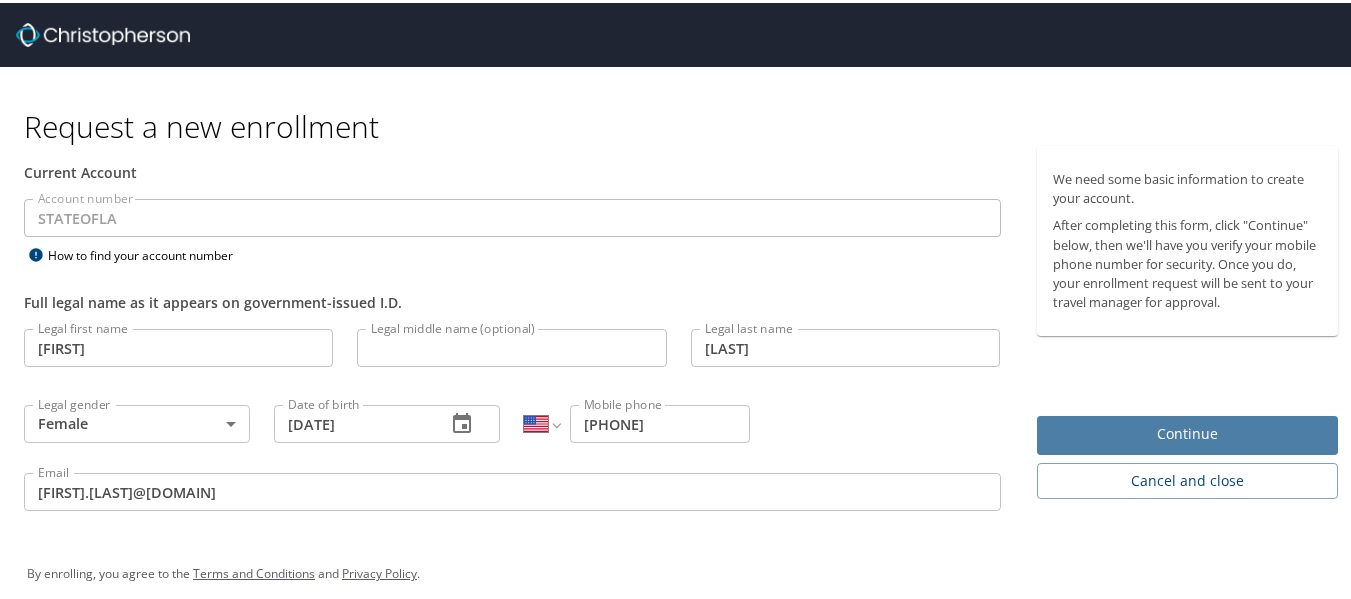 click on "Continue" at bounding box center (1188, 431) 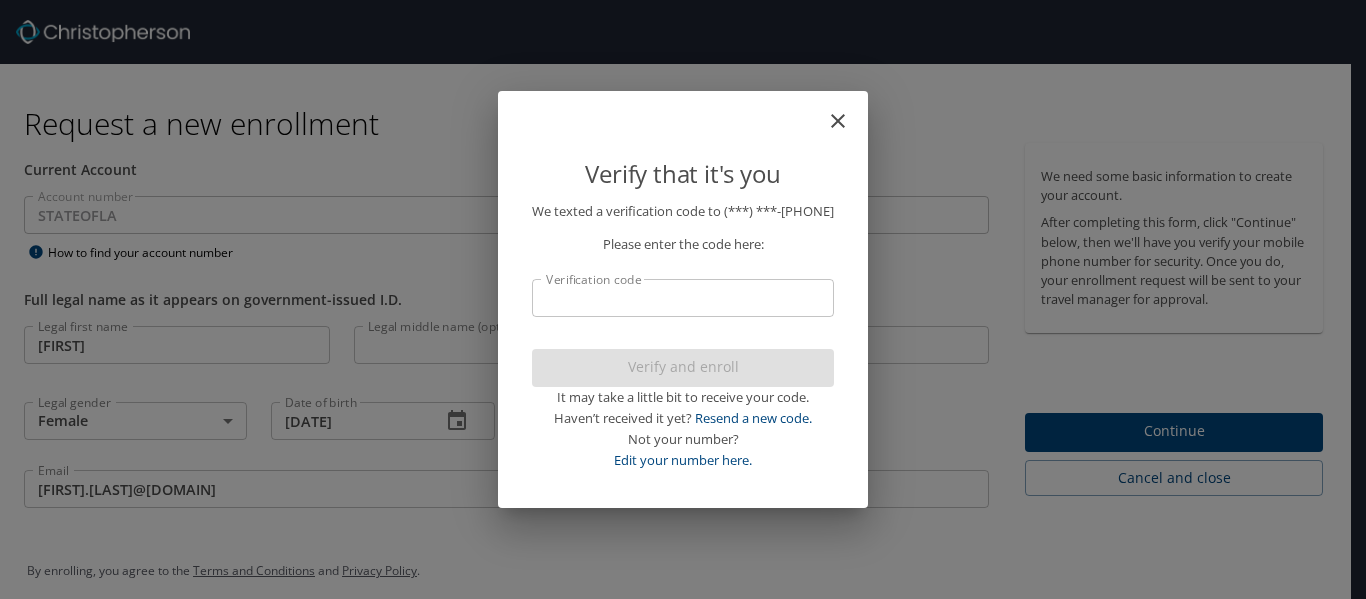 click on "Verification code" at bounding box center (683, 298) 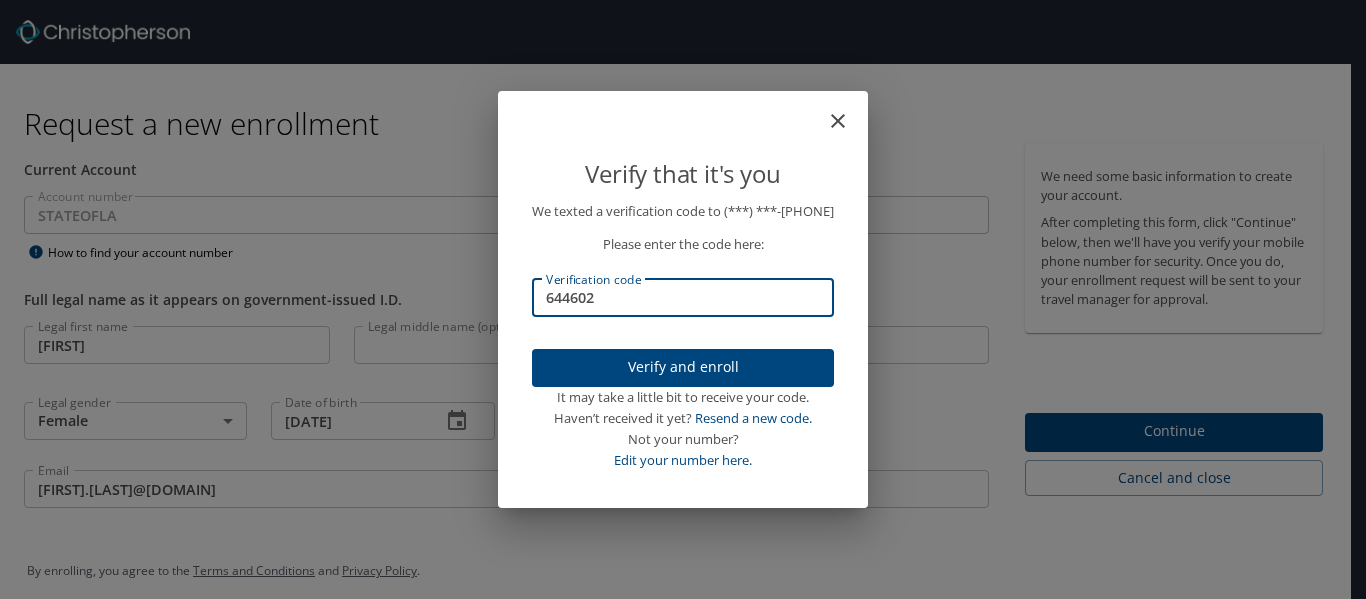 type on "644602" 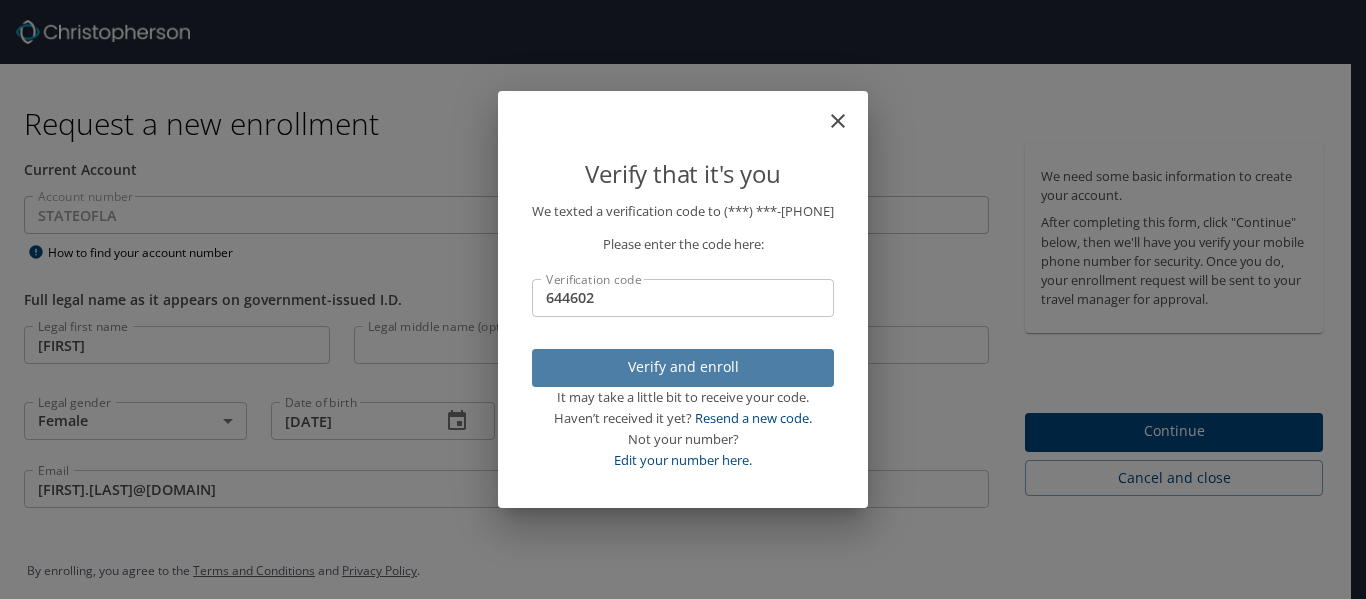 click on "Verify and enroll" at bounding box center [683, 367] 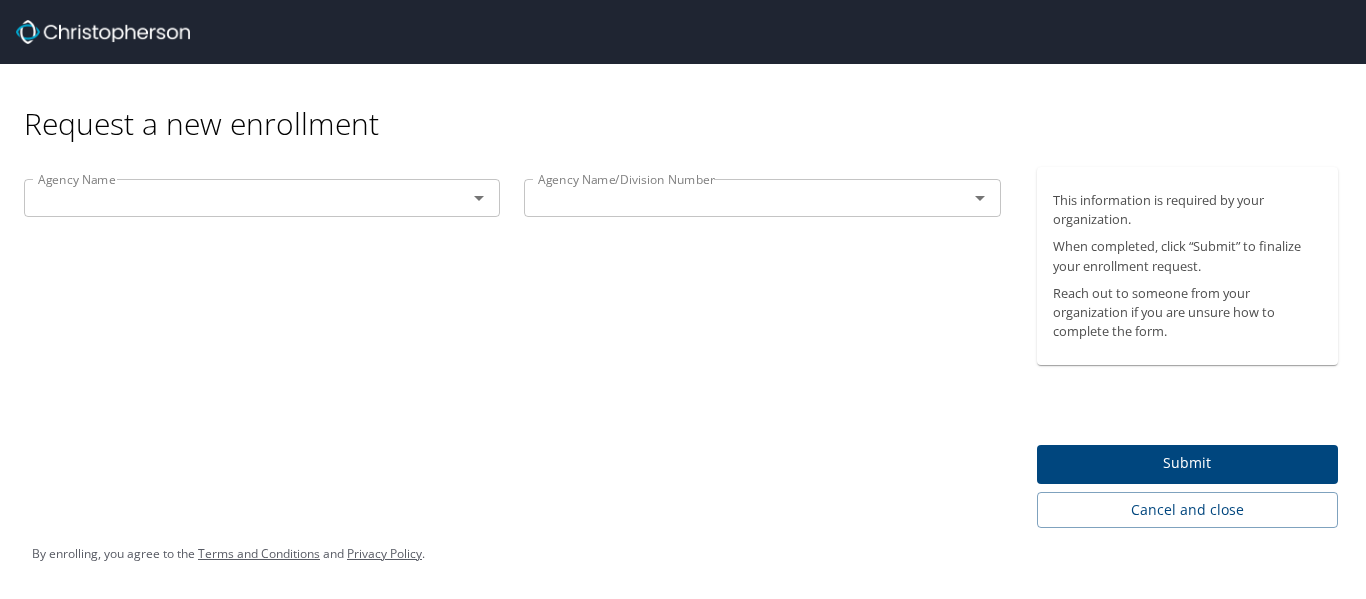click at bounding box center [465, 198] 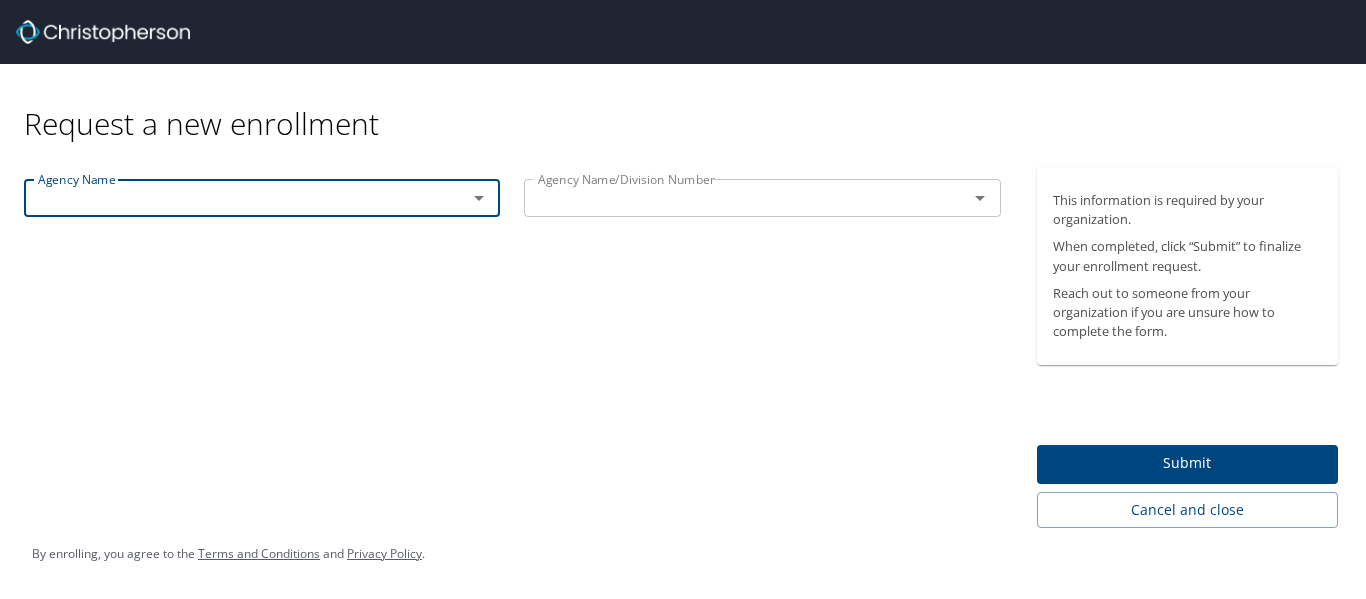 click at bounding box center [732, 198] 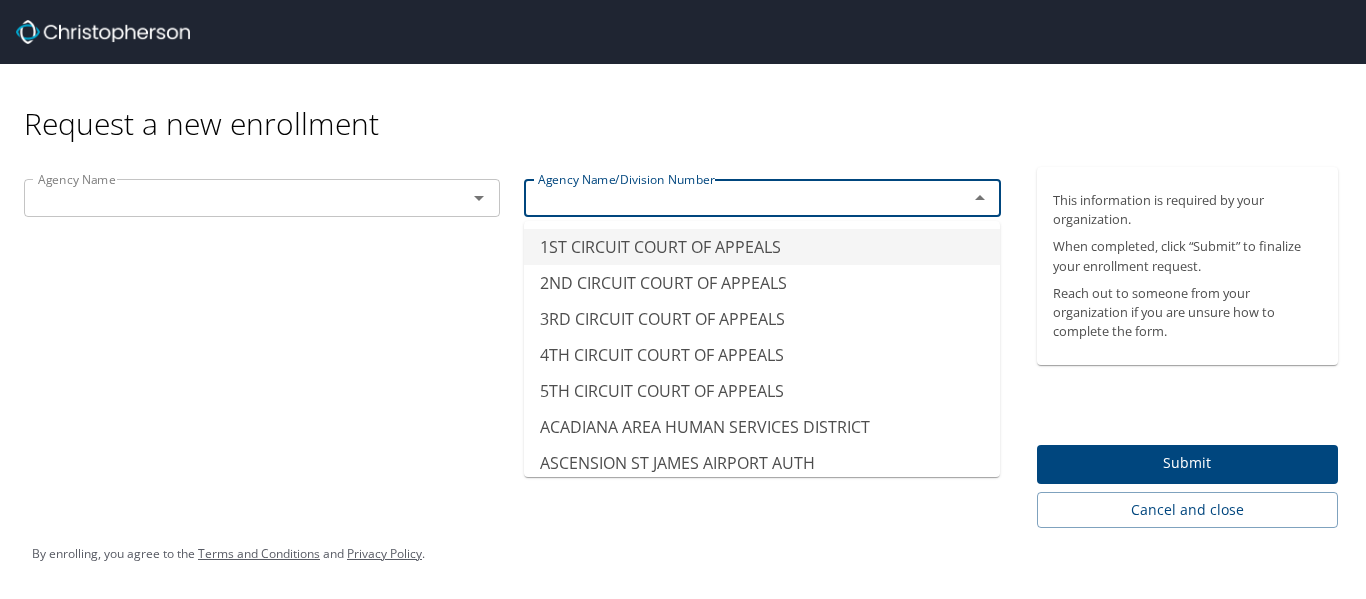 click at bounding box center (465, 198) 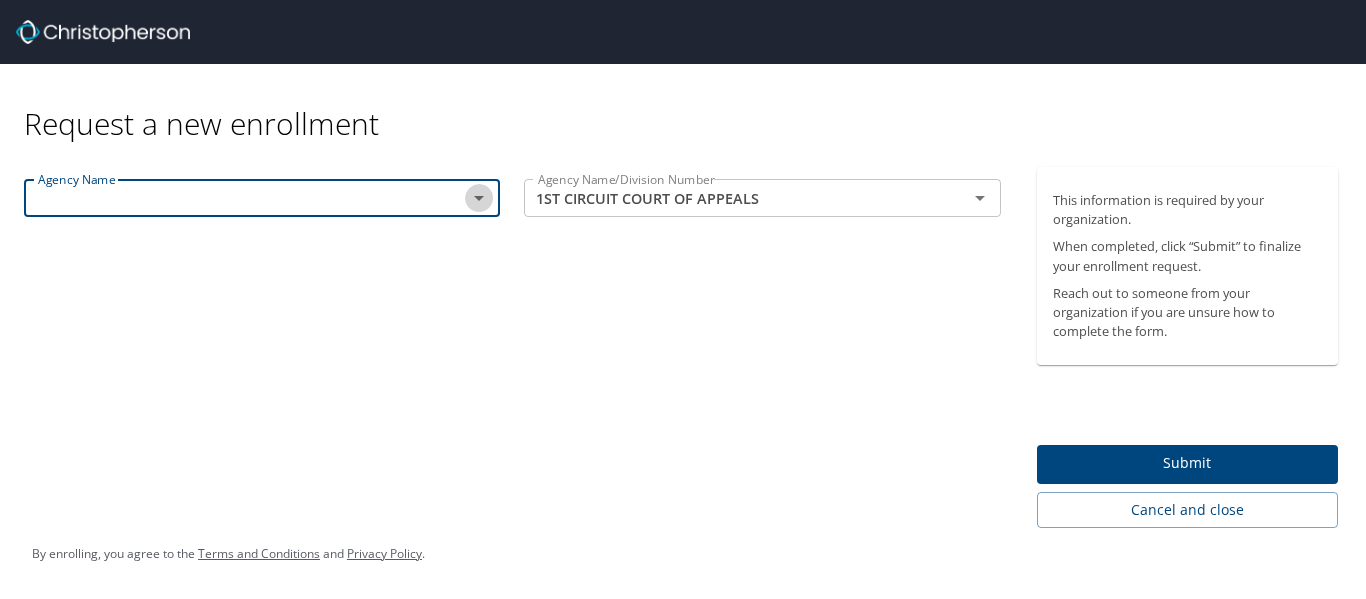 click at bounding box center (479, 198) 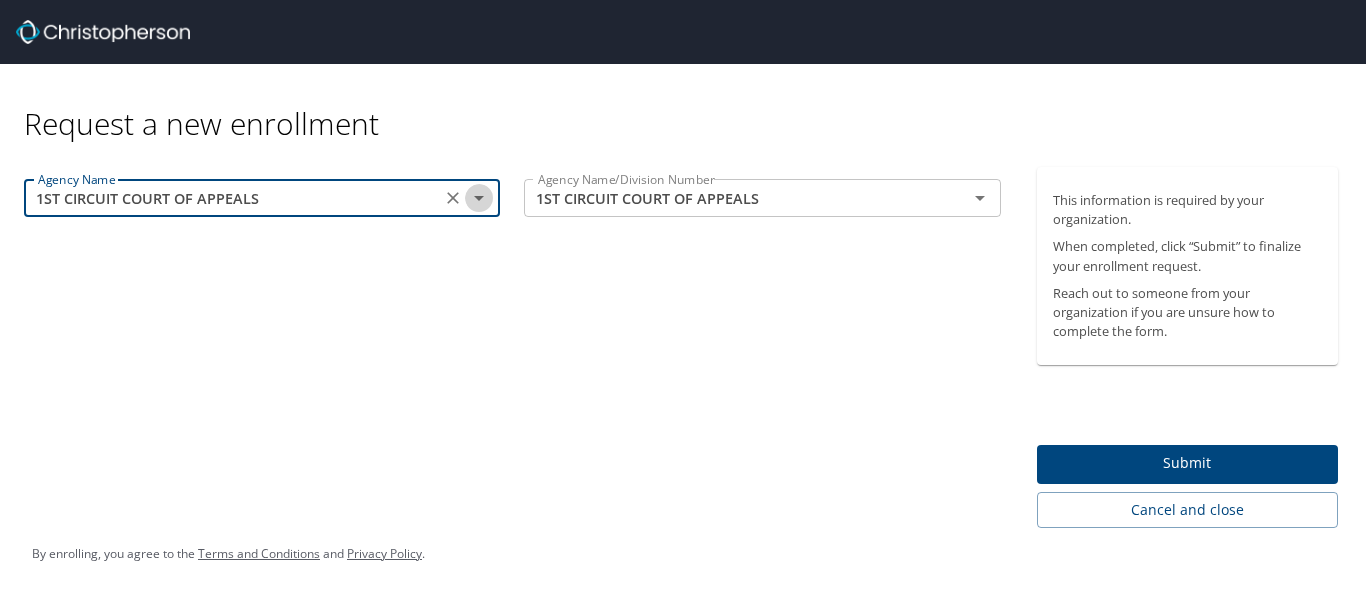 click 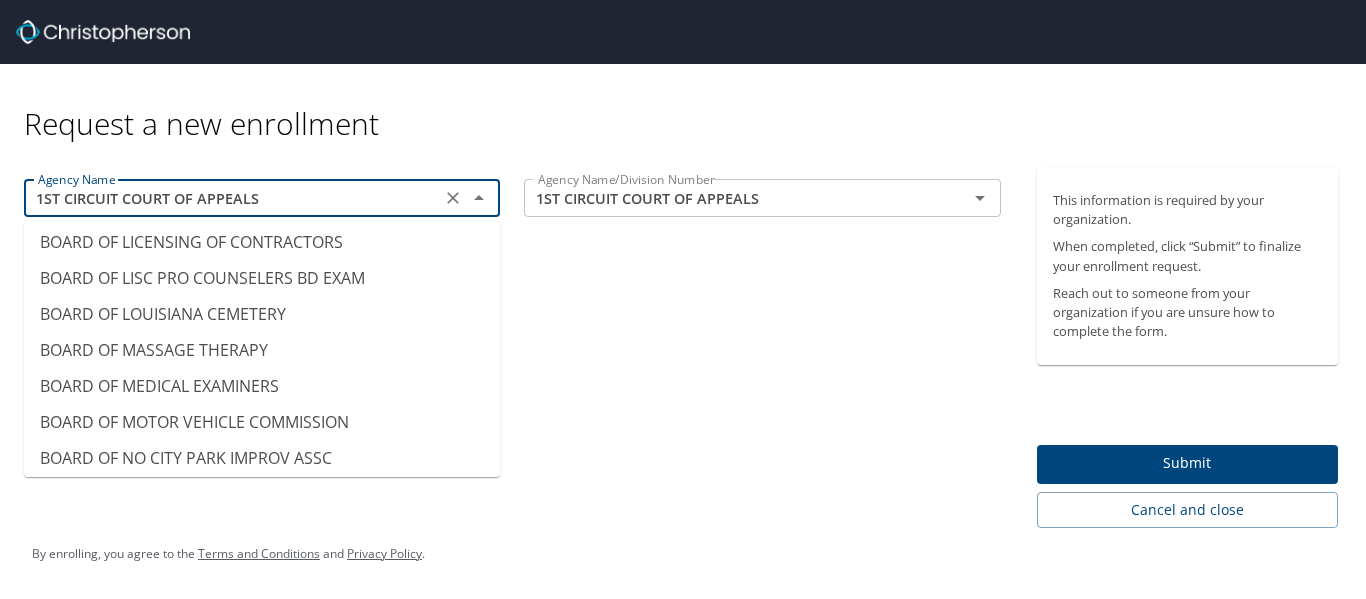 scroll, scrollTop: 800, scrollLeft: 0, axis: vertical 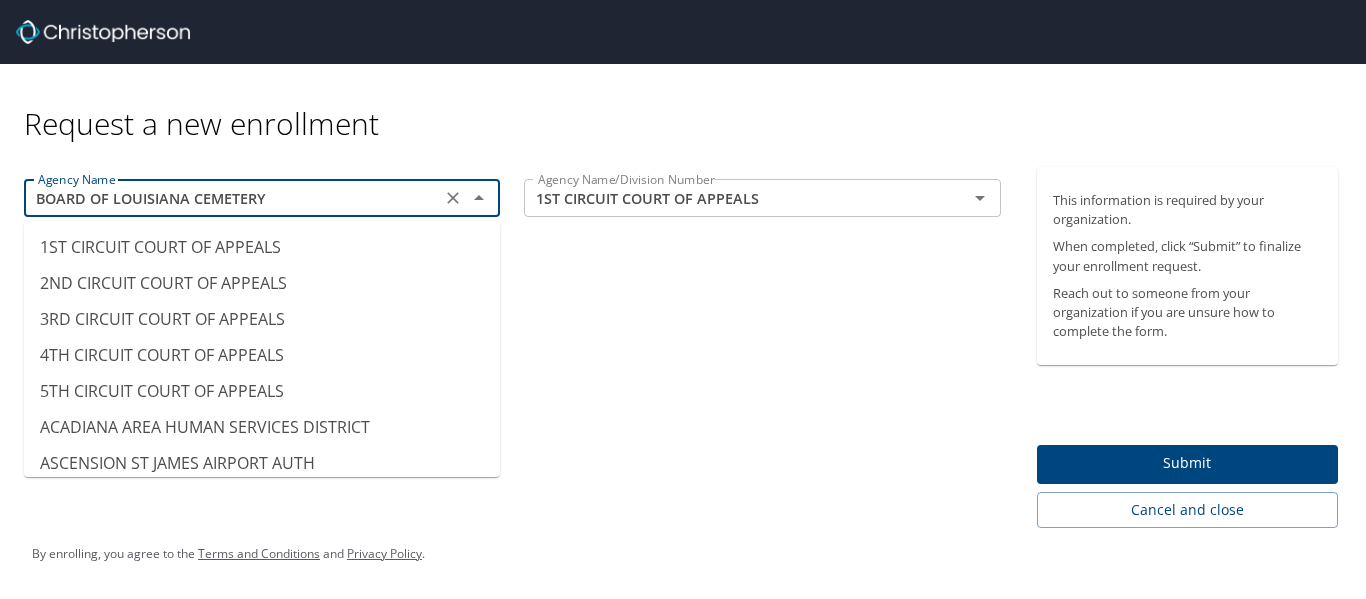 click on "BOARD OF LOUISIANA CEMETERY" at bounding box center [232, 198] 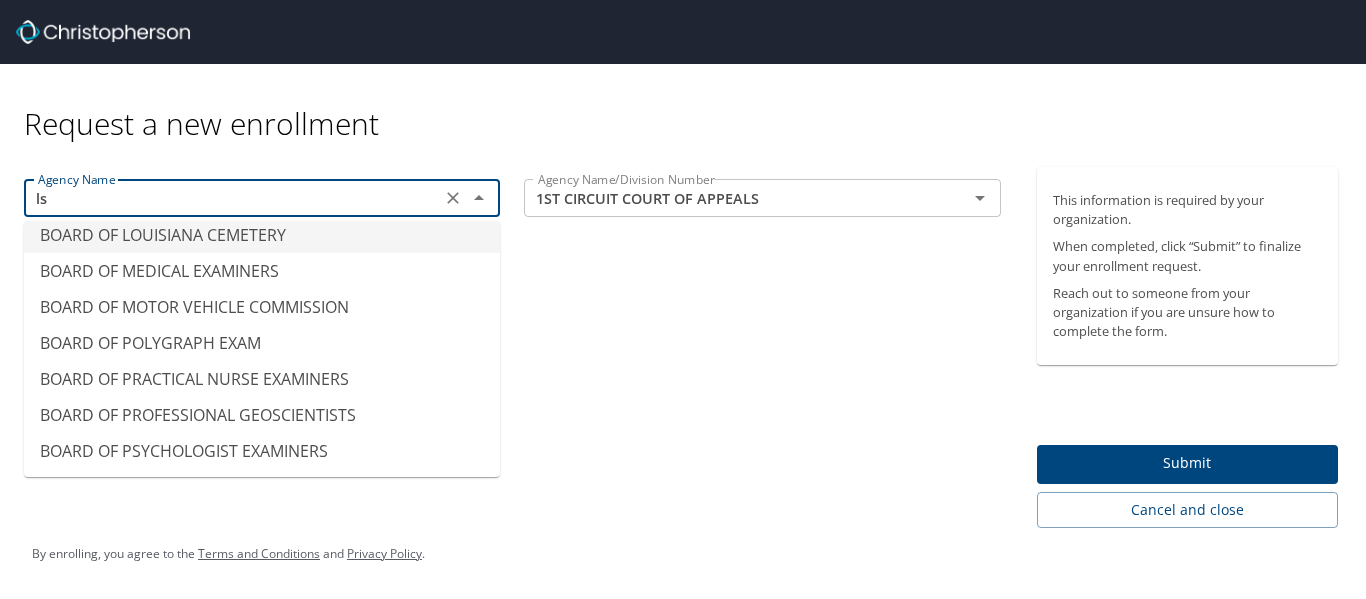 scroll, scrollTop: 12, scrollLeft: 0, axis: vertical 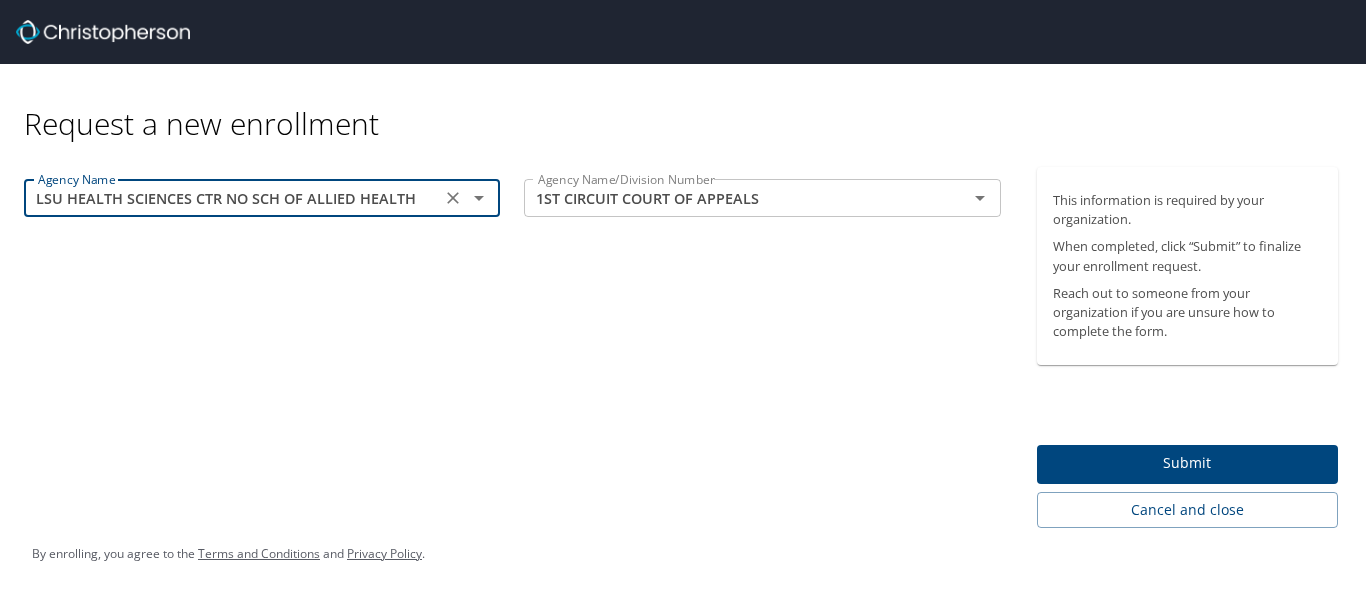 click on "LSU HEALTH SCIENCES CTR NO SCH OF ALLIED HEALTH" at bounding box center (232, 198) 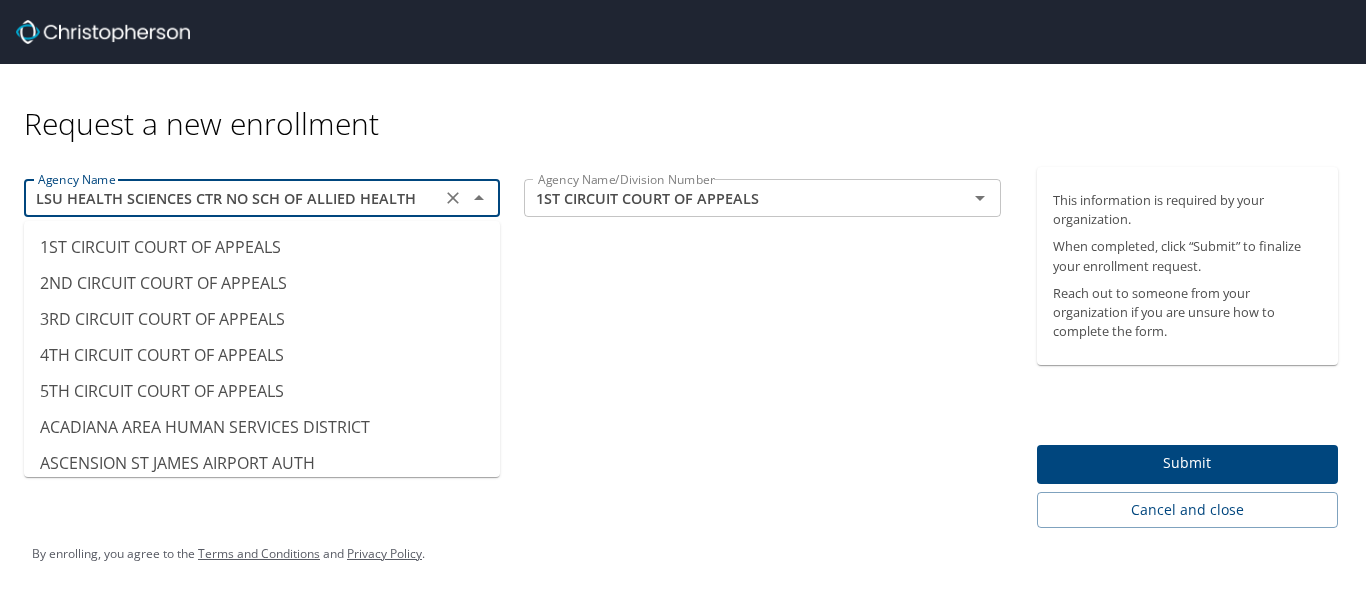 scroll, scrollTop: 9512, scrollLeft: 0, axis: vertical 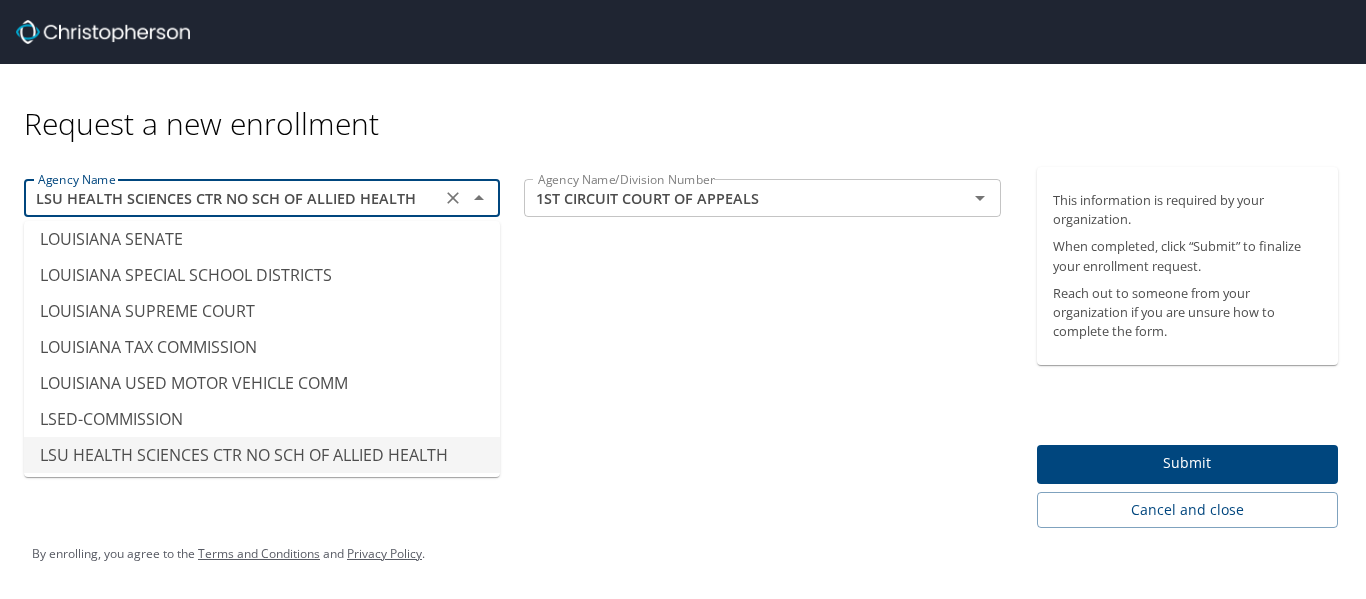click on "LSU HEALTH SCIENCES CTR NO SCH OF ALLIED HEALTH" at bounding box center (232, 198) 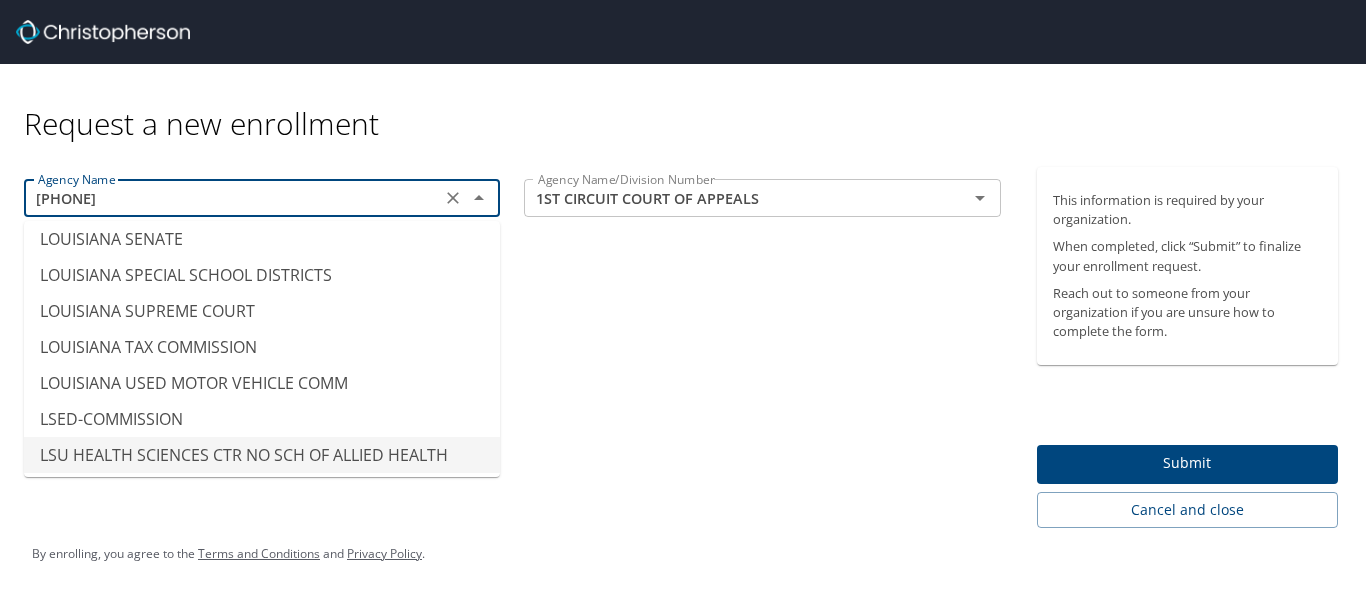 scroll, scrollTop: 0, scrollLeft: 0, axis: both 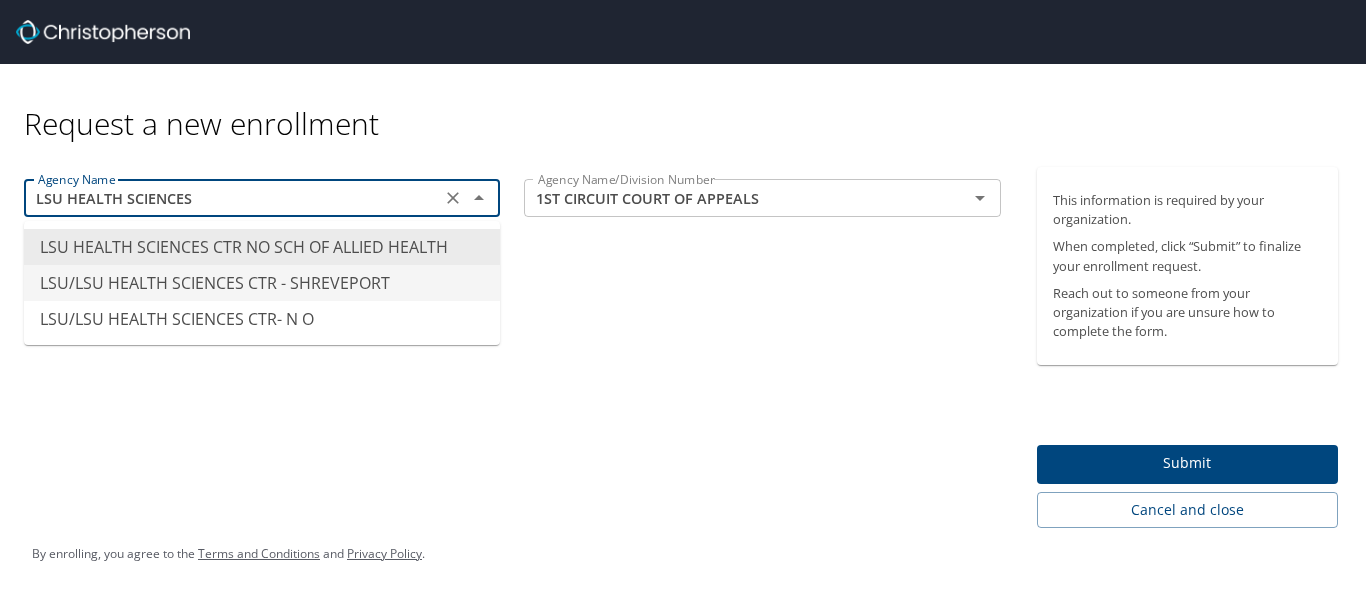 click on "LSU/LSU HEALTH SCIENCES CTR - SHREVEPORT" at bounding box center (262, 283) 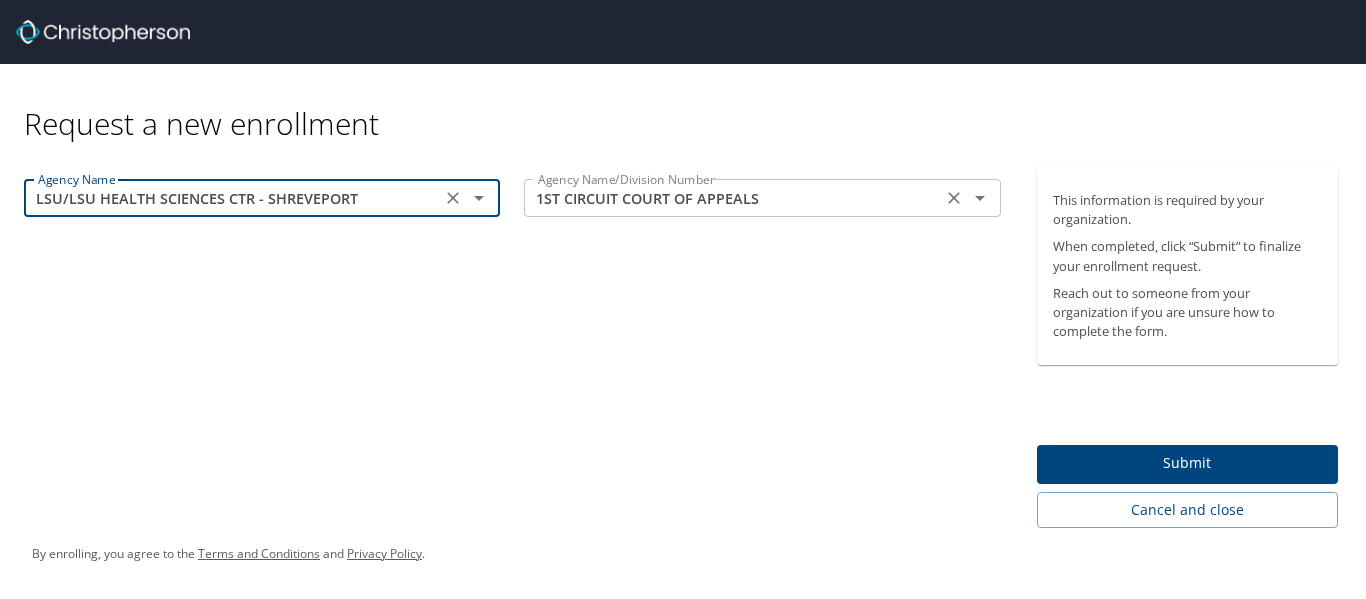 click on "1ST CIRCUIT COURT OF APPEALS" at bounding box center (732, 198) 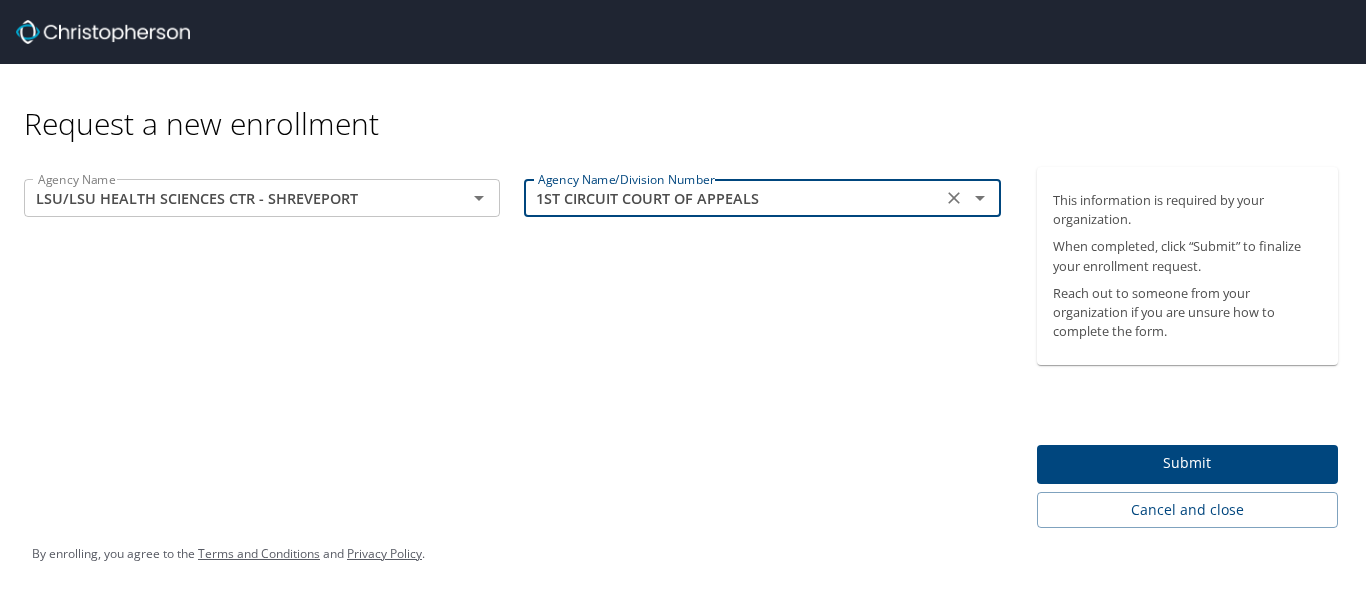 click at bounding box center (262, 219) 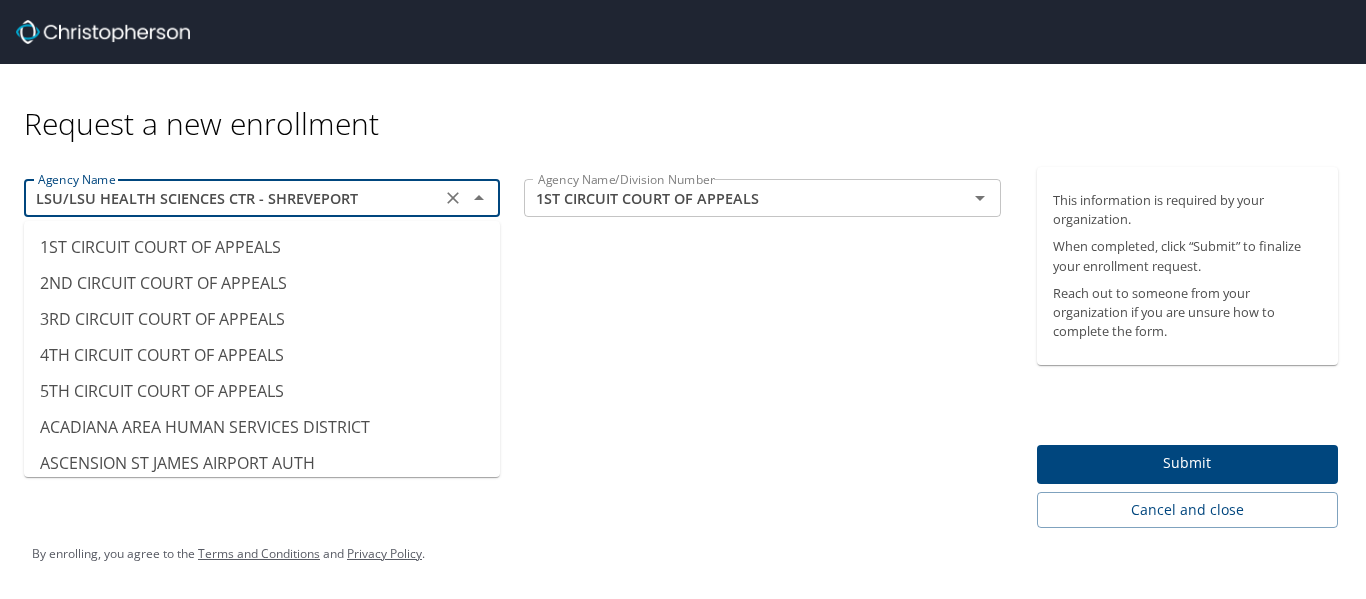 click on "LSU/LSU HEALTH SCIENCES CTR - SHREVEPORT" at bounding box center (232, 198) 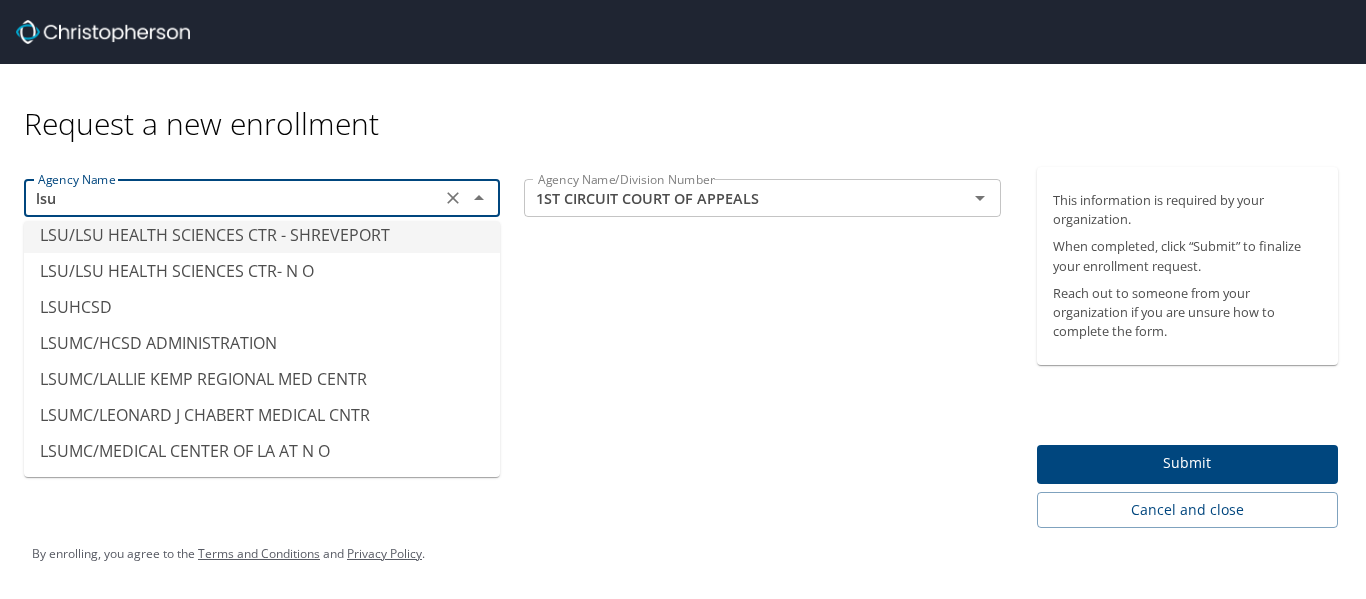 scroll, scrollTop: 336, scrollLeft: 0, axis: vertical 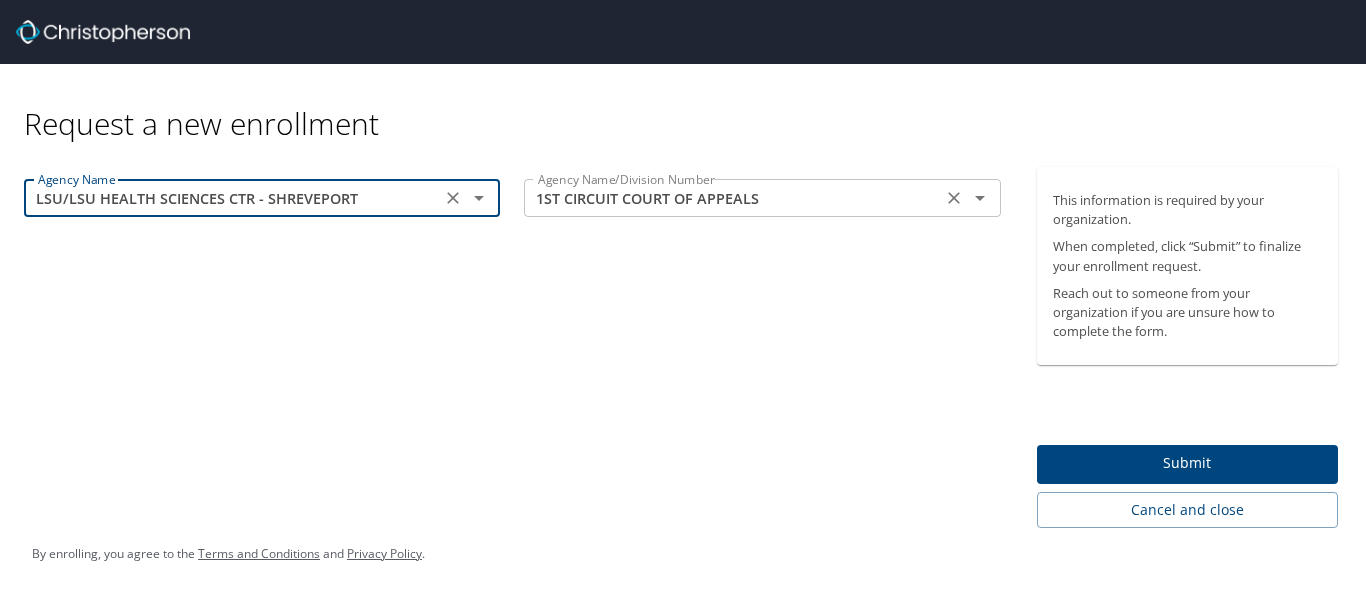 click on "1ST CIRCUIT COURT OF APPEALS" at bounding box center (732, 198) 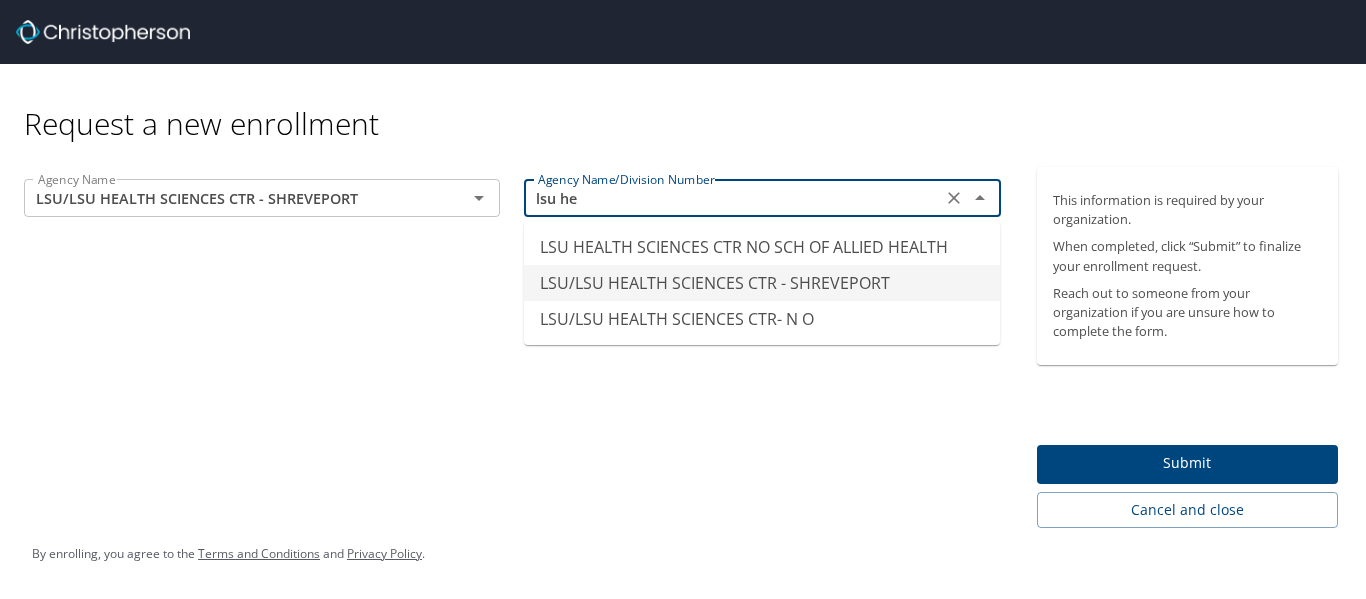 click on "LSU/LSU HEALTH SCIENCES CTR - SHREVEPORT" at bounding box center [762, 283] 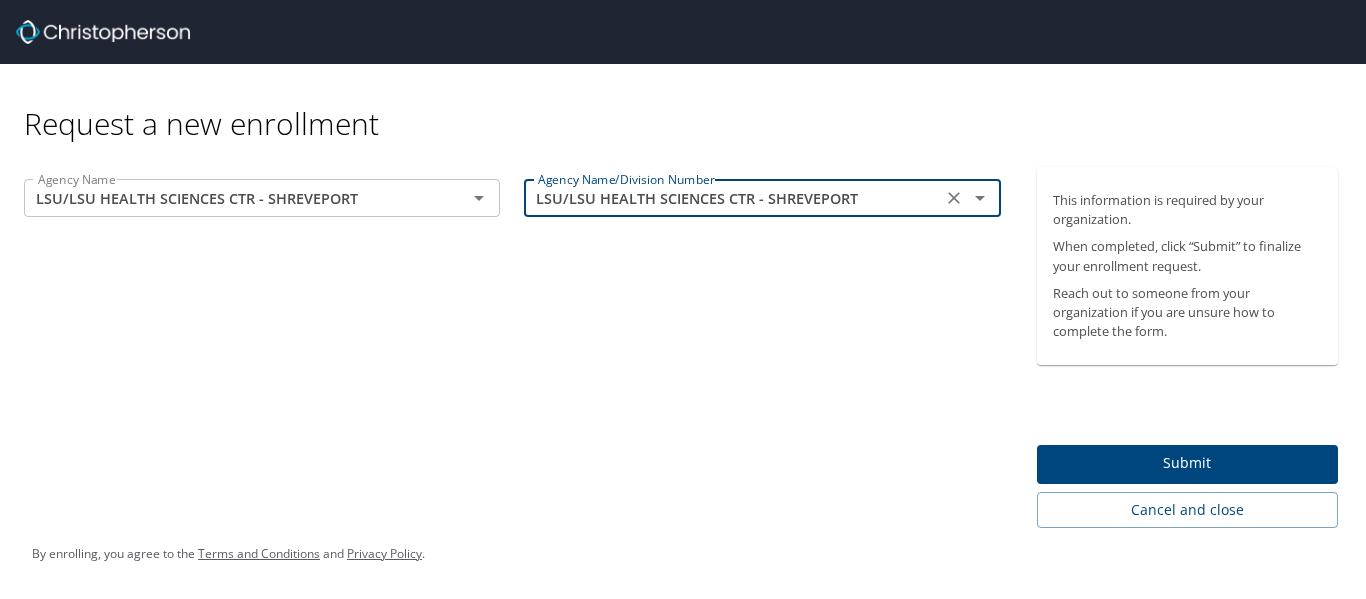 type on "LSU/LSU HEALTH SCIENCES CTR - SHREVEPORT" 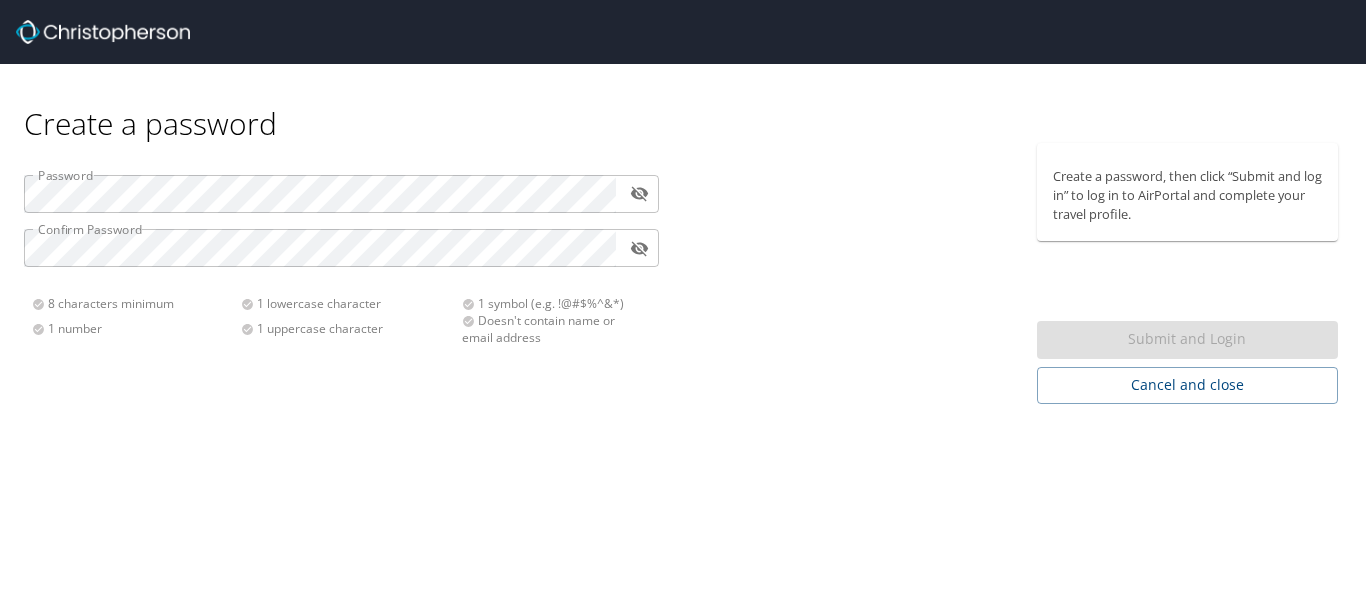 scroll, scrollTop: 0, scrollLeft: 0, axis: both 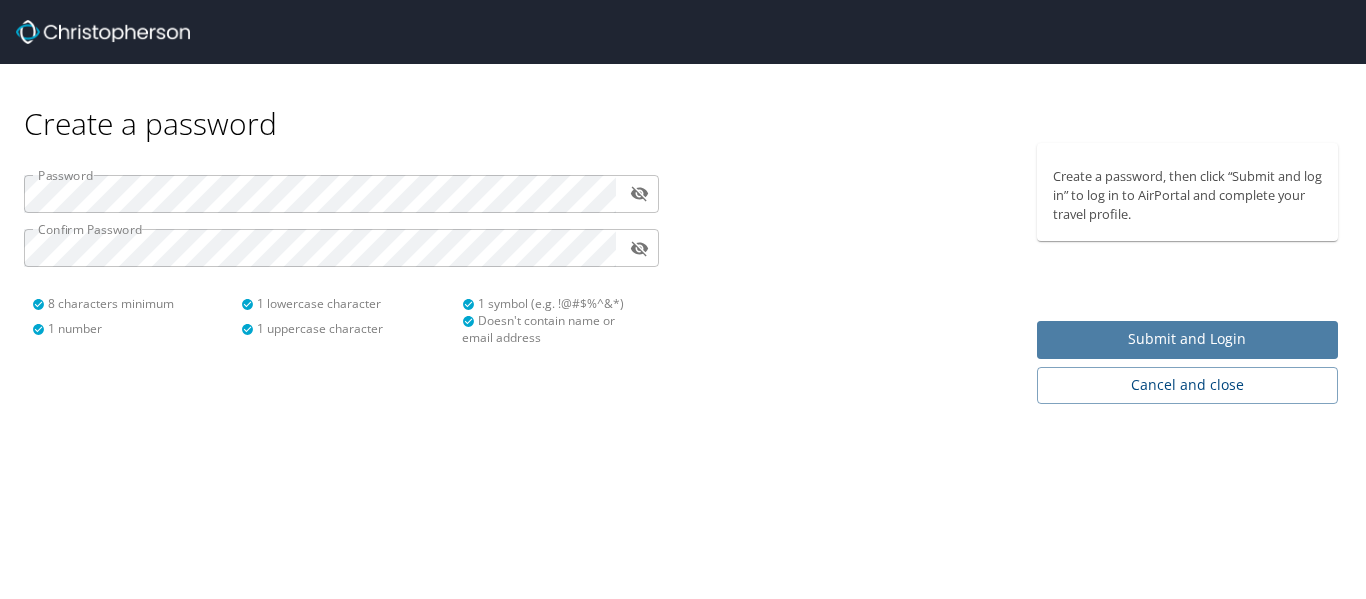 click on "Submit and Login" at bounding box center [1188, 339] 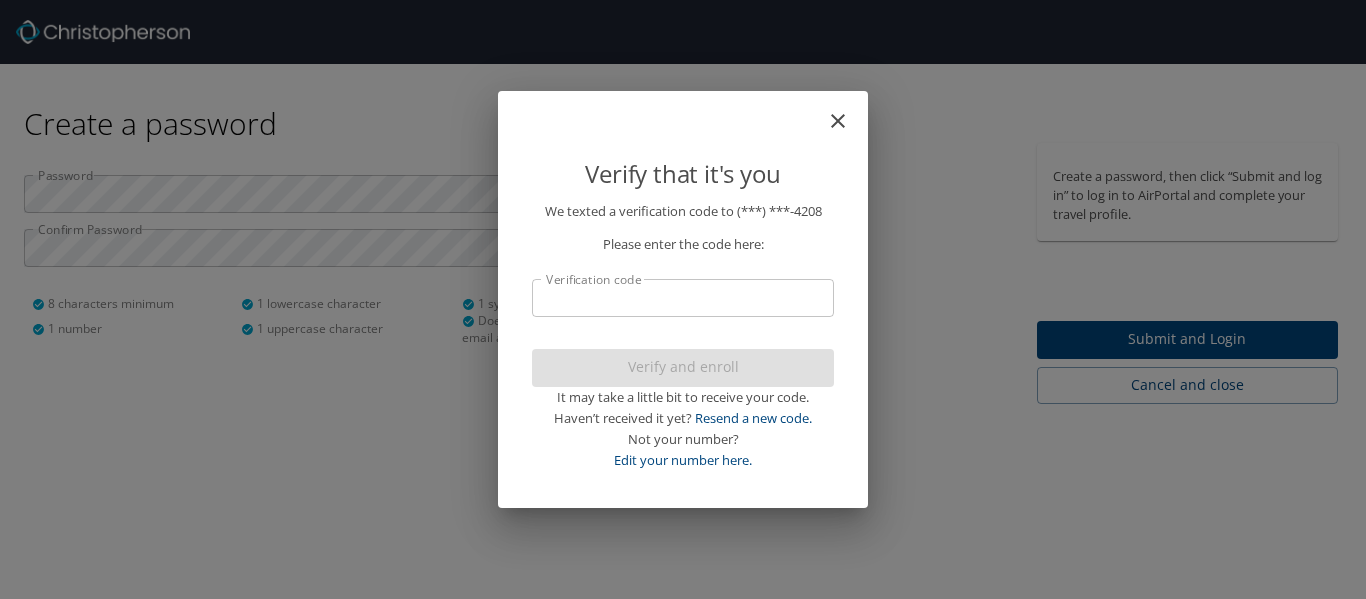 click on "Verification code" at bounding box center (683, 298) 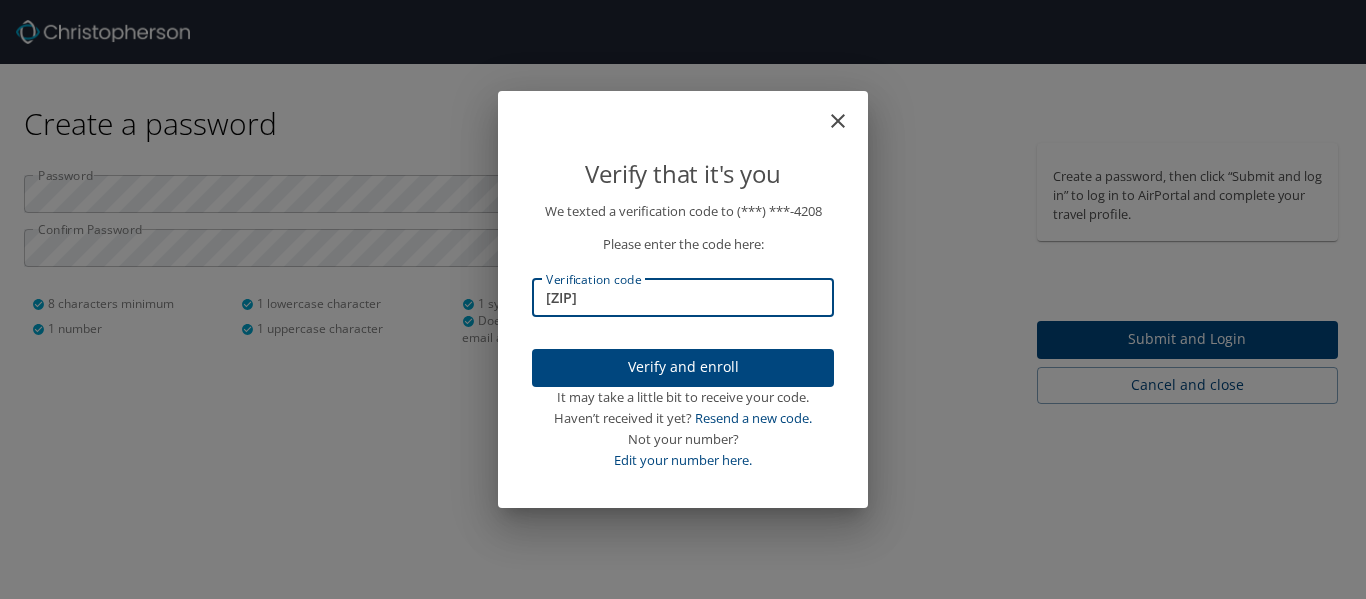 type on "[ZIP]" 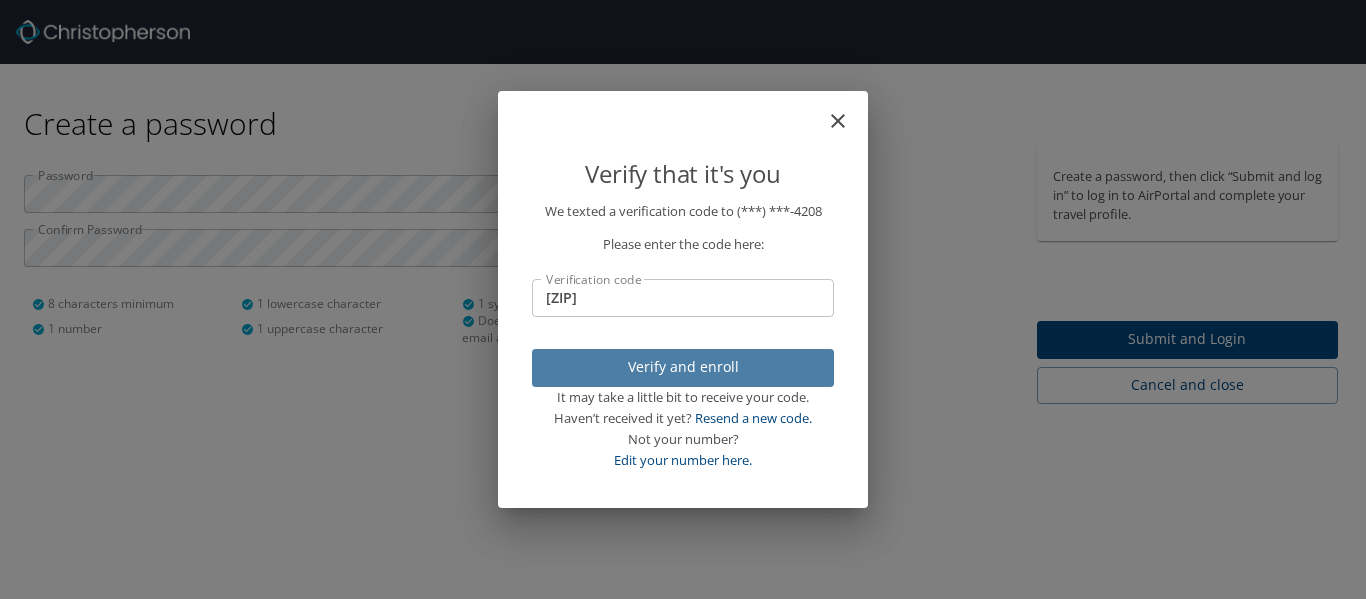 click on "Verify and enroll" at bounding box center (683, 367) 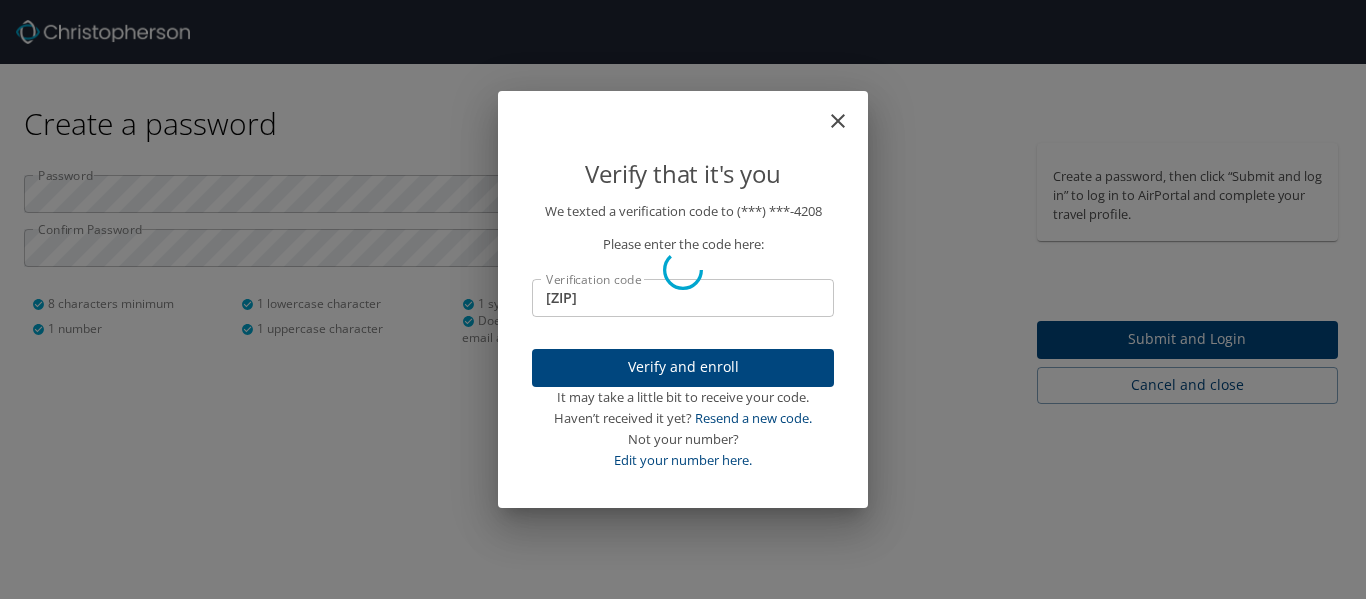 type 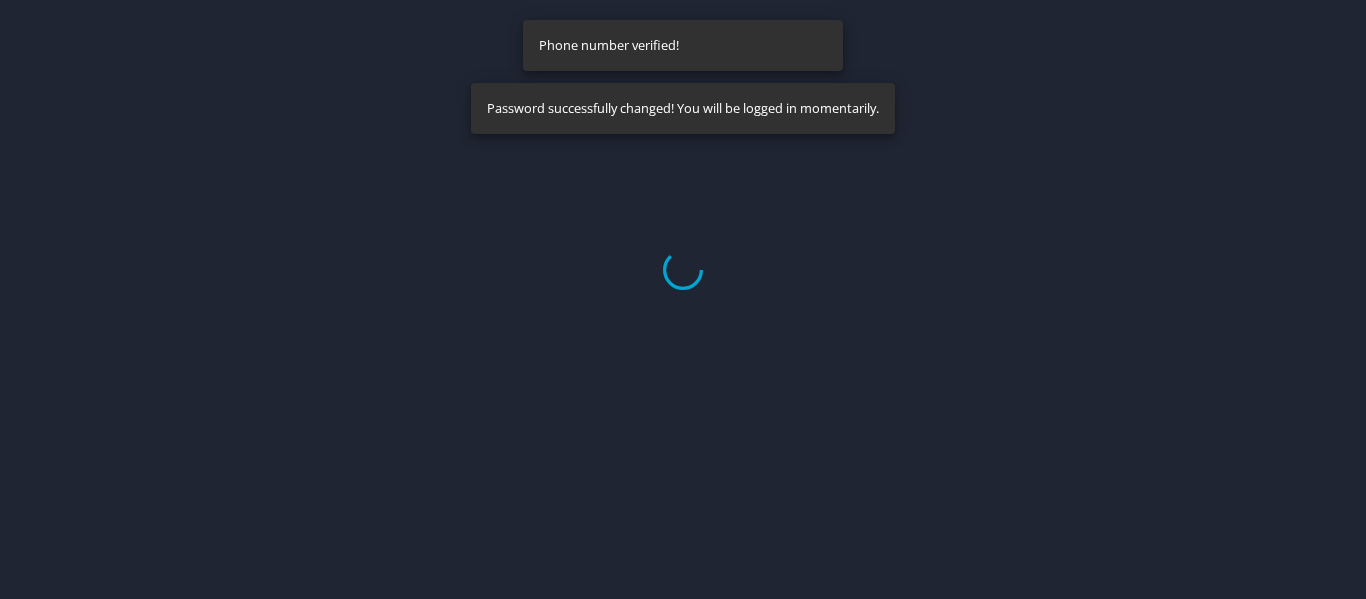select on "US" 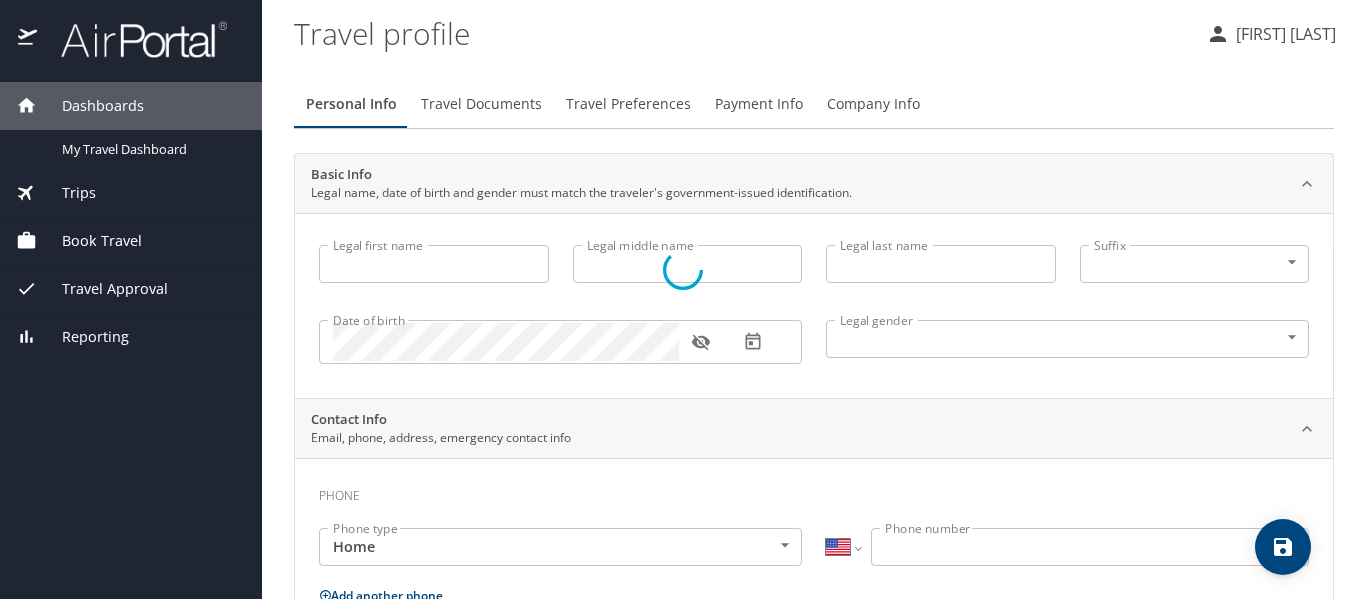 type on "[LAST]" 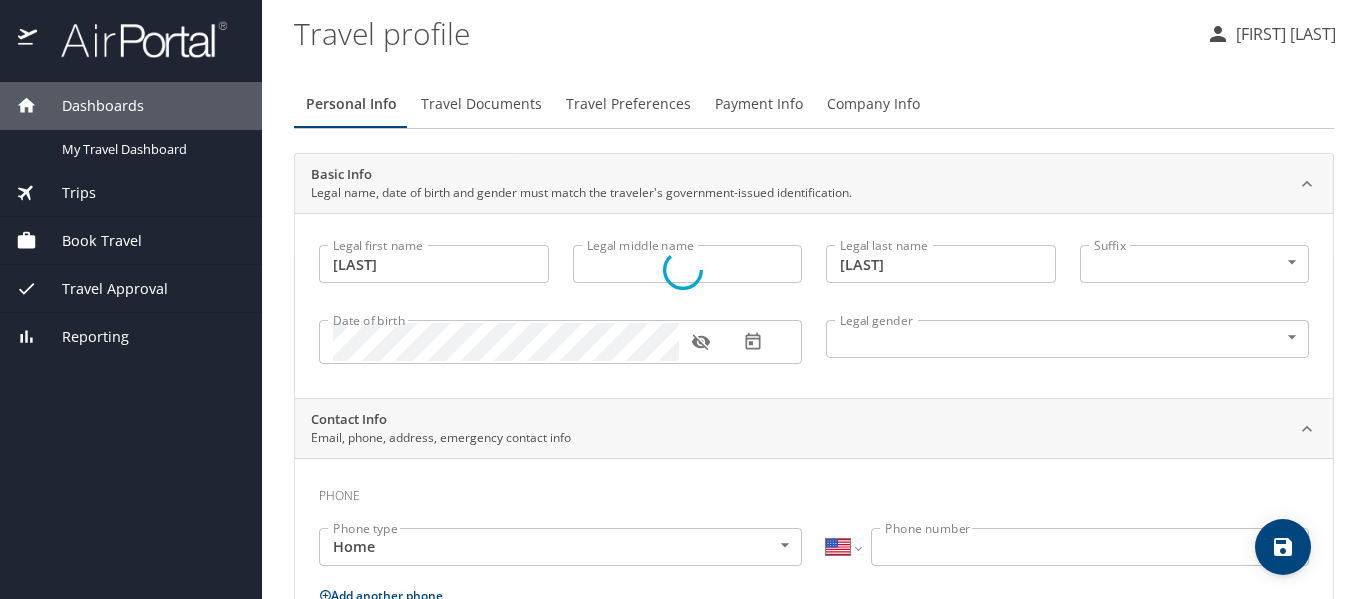 select on "US" 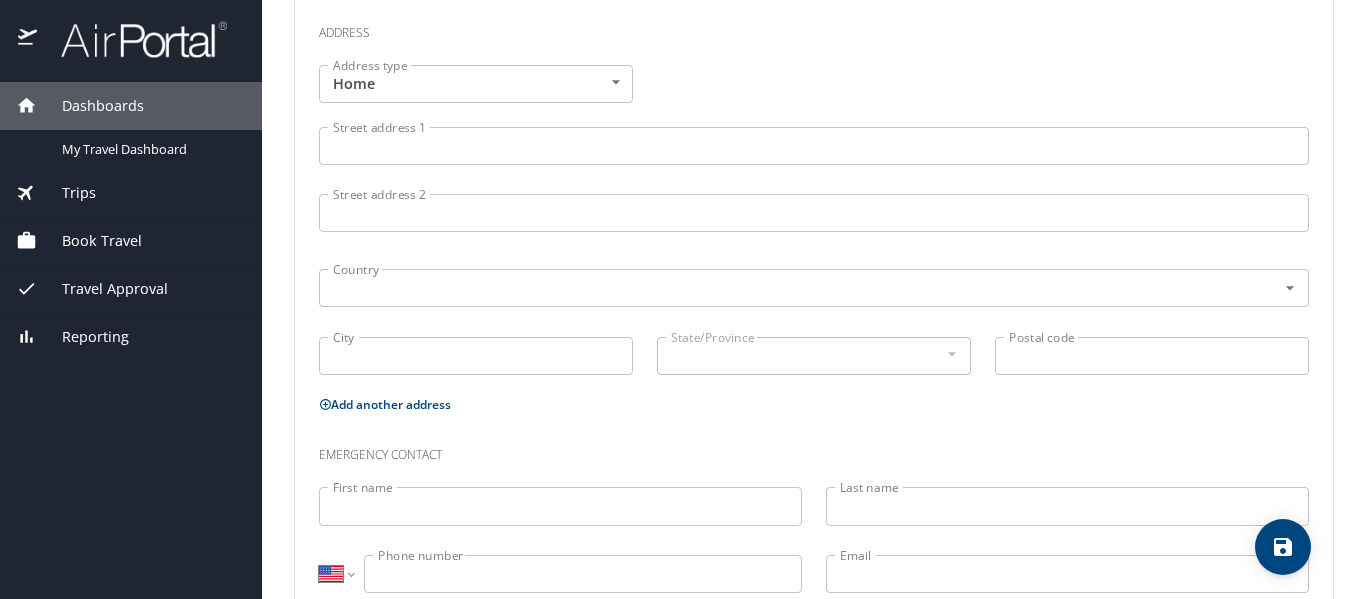 scroll, scrollTop: 807, scrollLeft: 0, axis: vertical 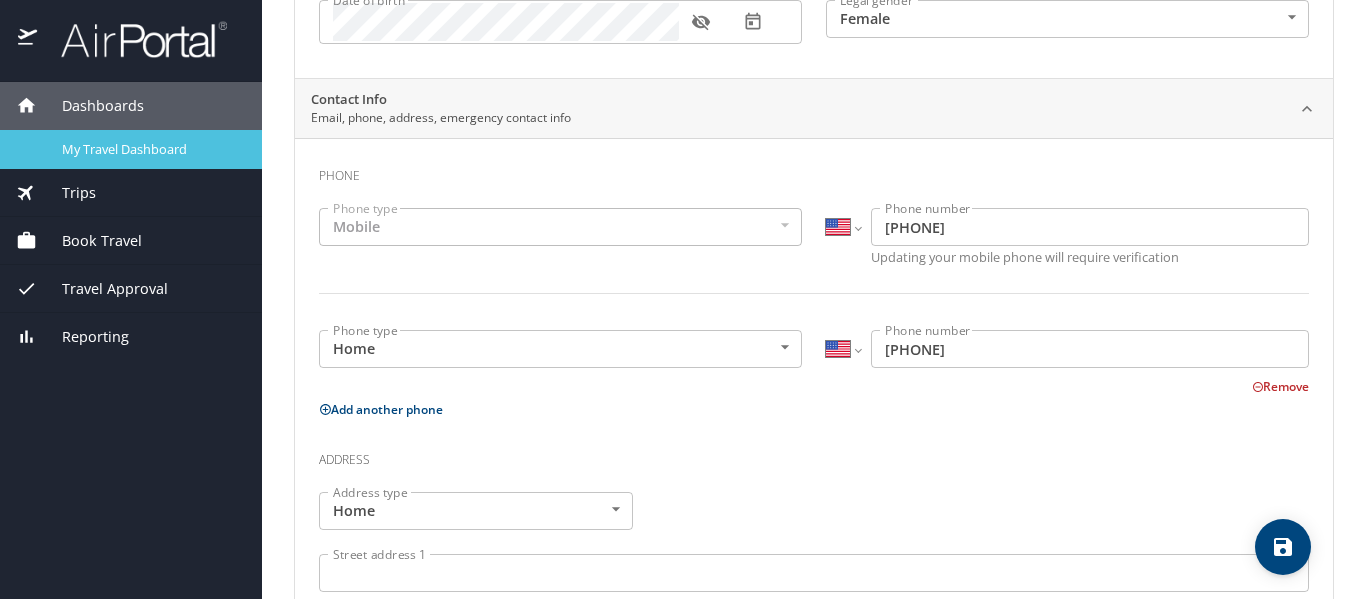 click on "My Travel Dashboard" at bounding box center [150, 149] 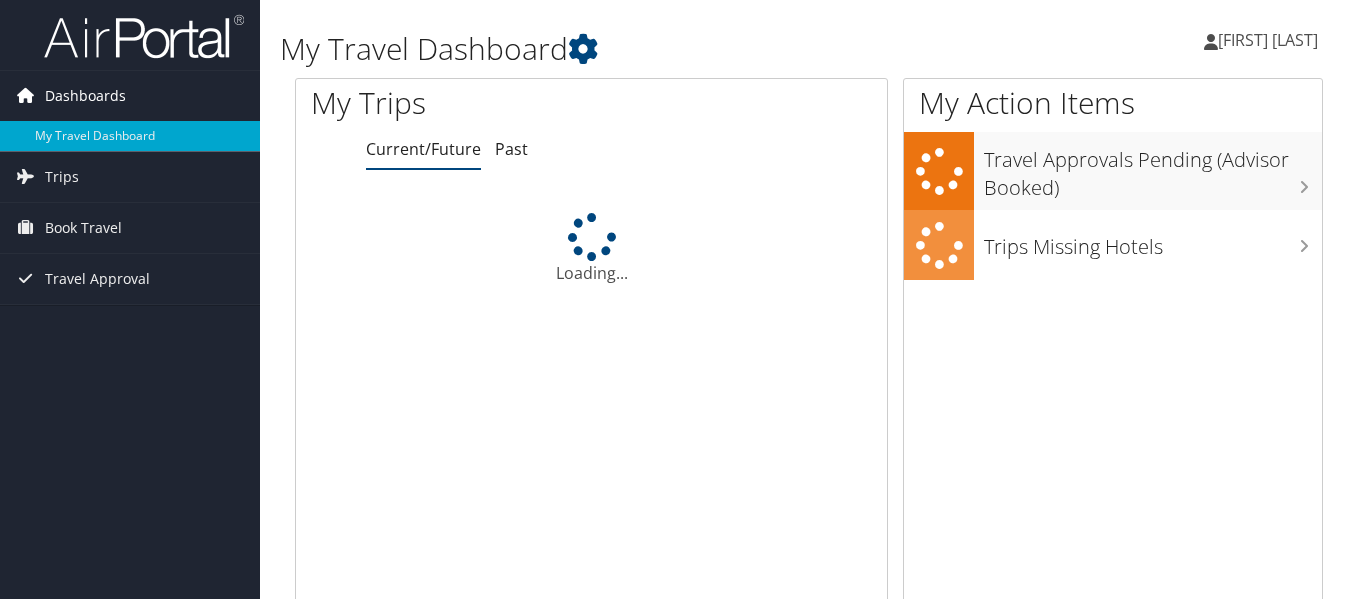scroll, scrollTop: 0, scrollLeft: 0, axis: both 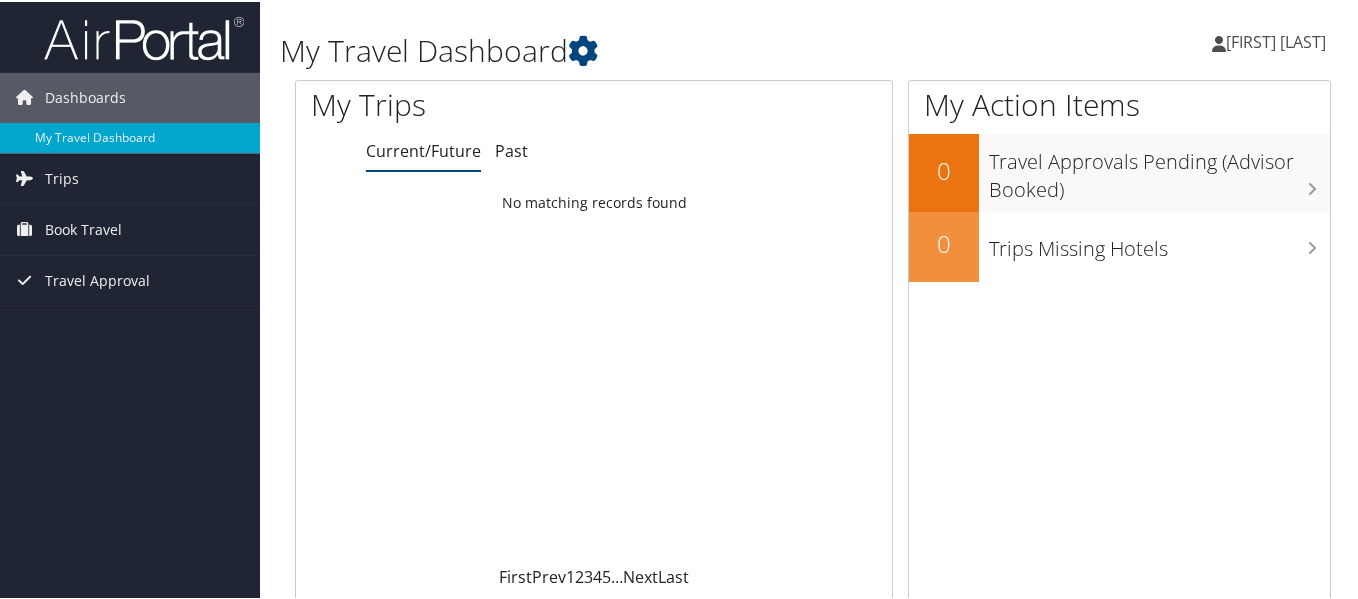 click on "[FIRST] [LAST]" at bounding box center (1276, 40) 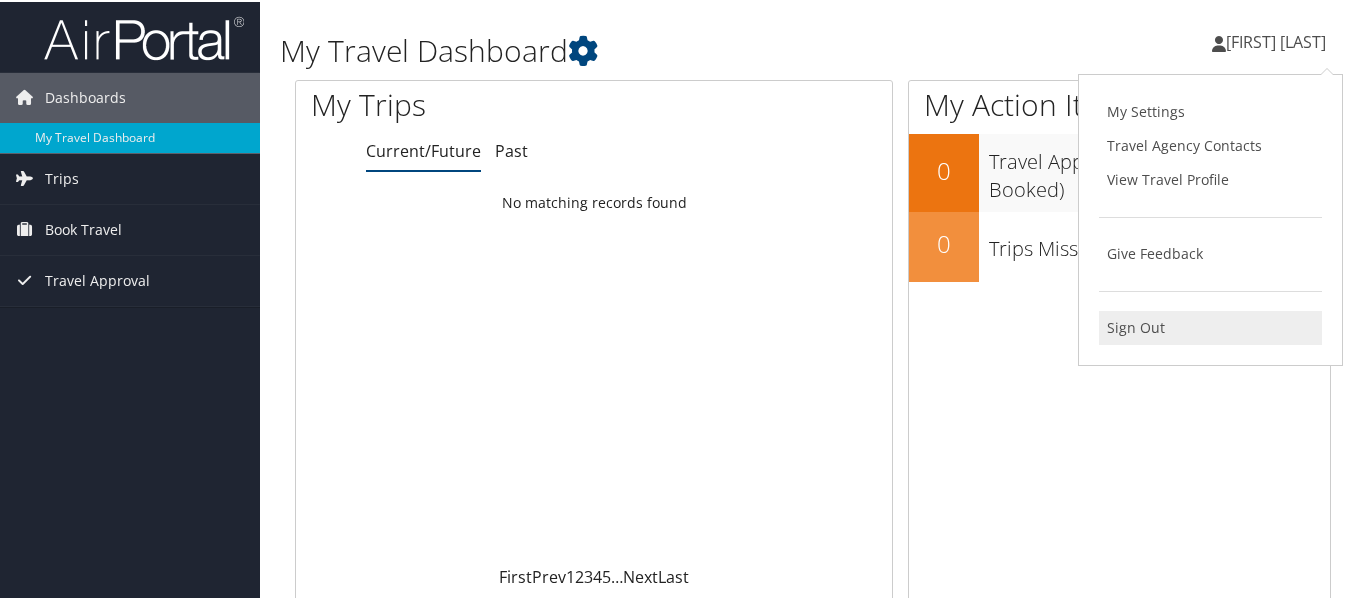 click on "Sign Out" at bounding box center [1210, 326] 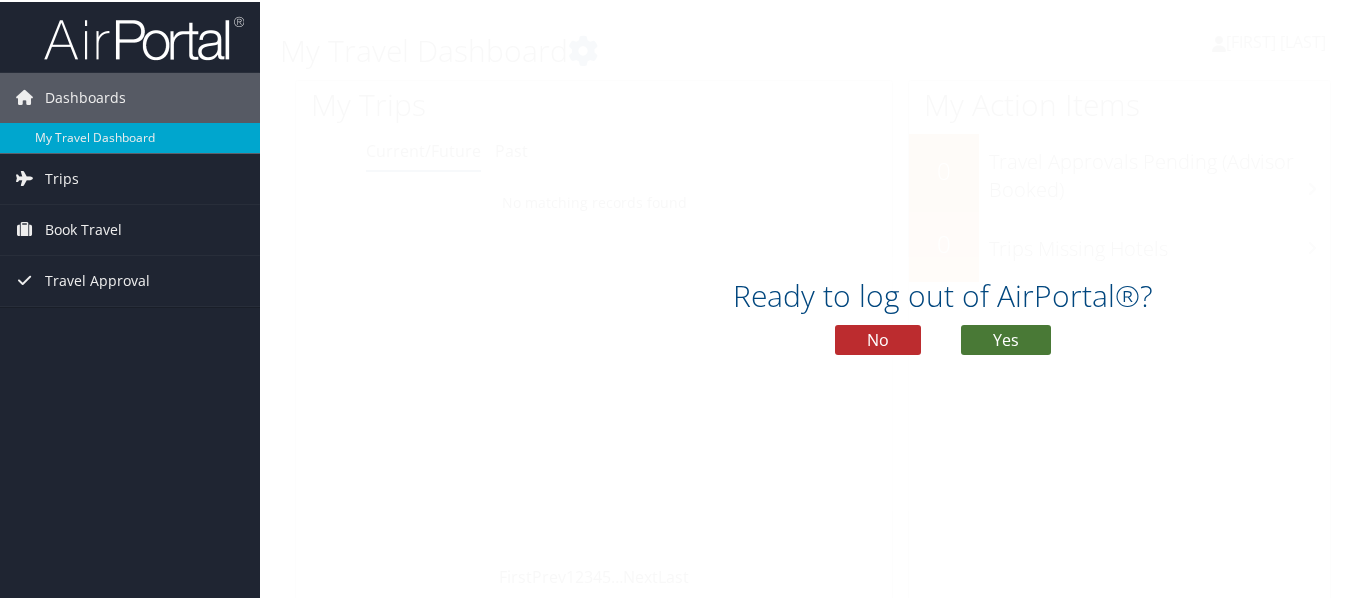 click on "Yes" at bounding box center (1006, 338) 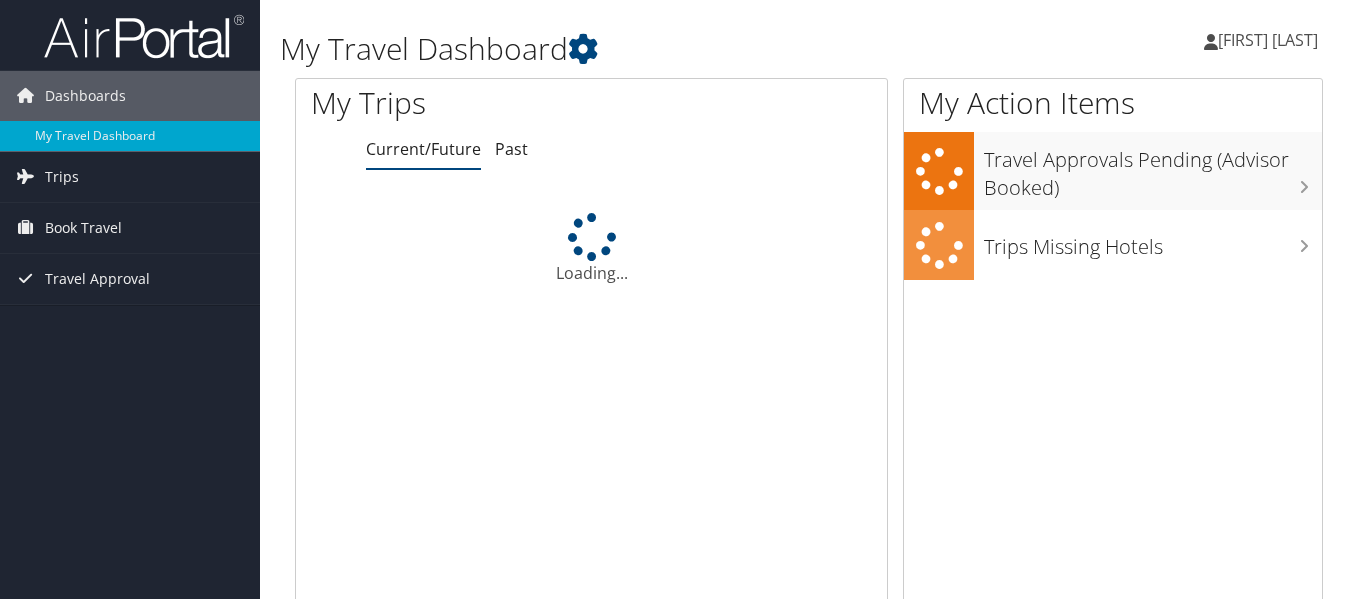 scroll, scrollTop: 0, scrollLeft: 0, axis: both 